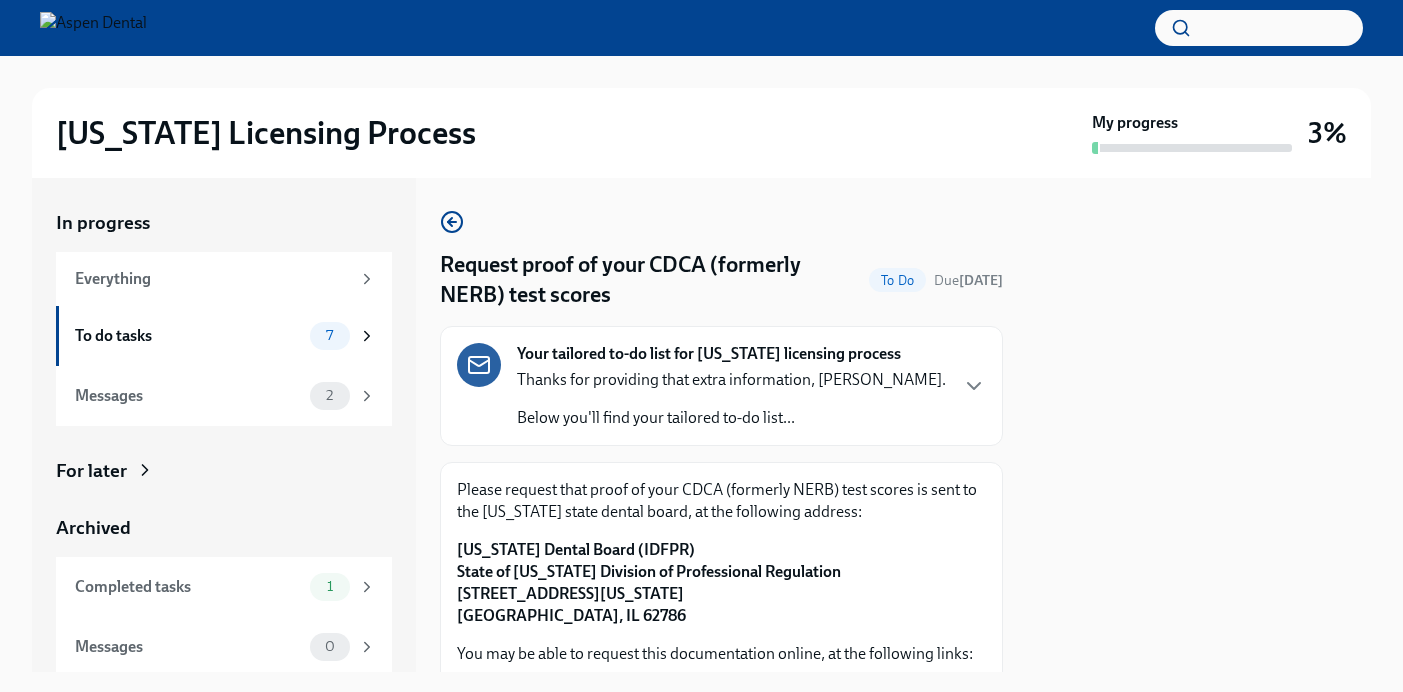 scroll, scrollTop: 0, scrollLeft: 0, axis: both 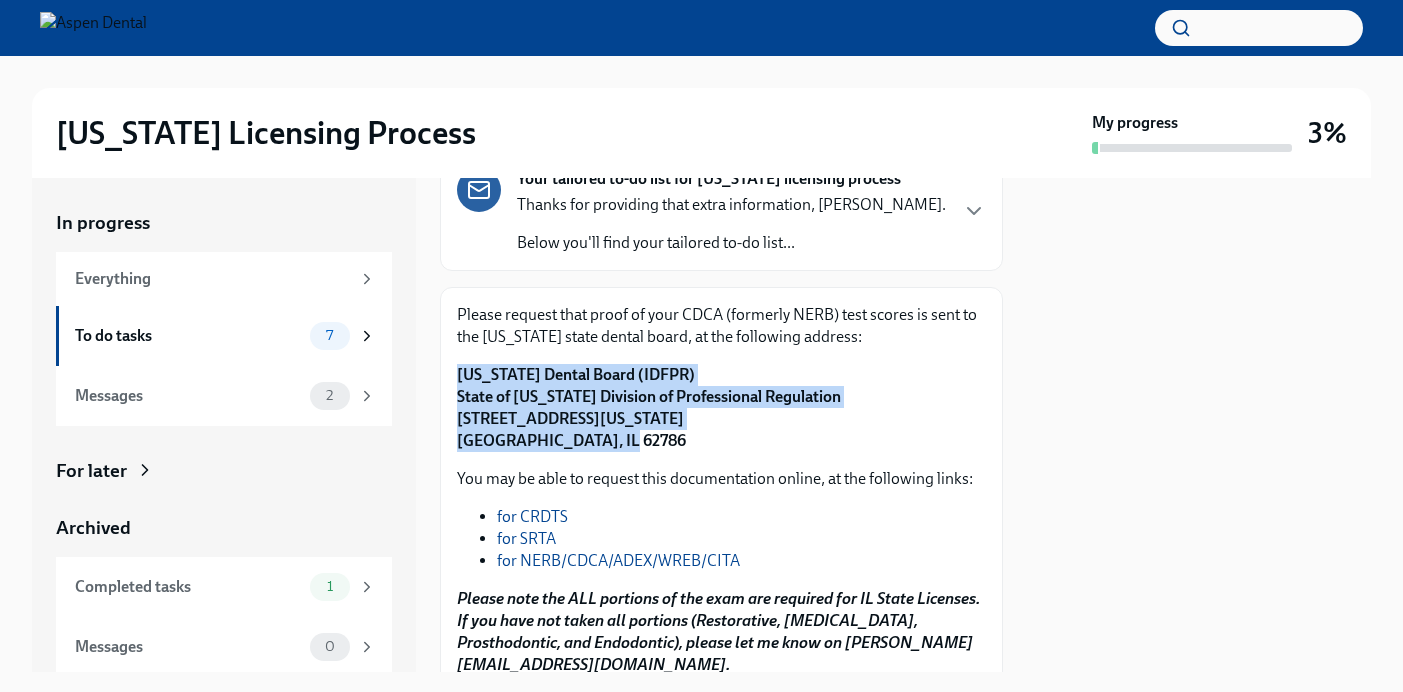 drag, startPoint x: 605, startPoint y: 442, endPoint x: 457, endPoint y: 377, distance: 161.64467 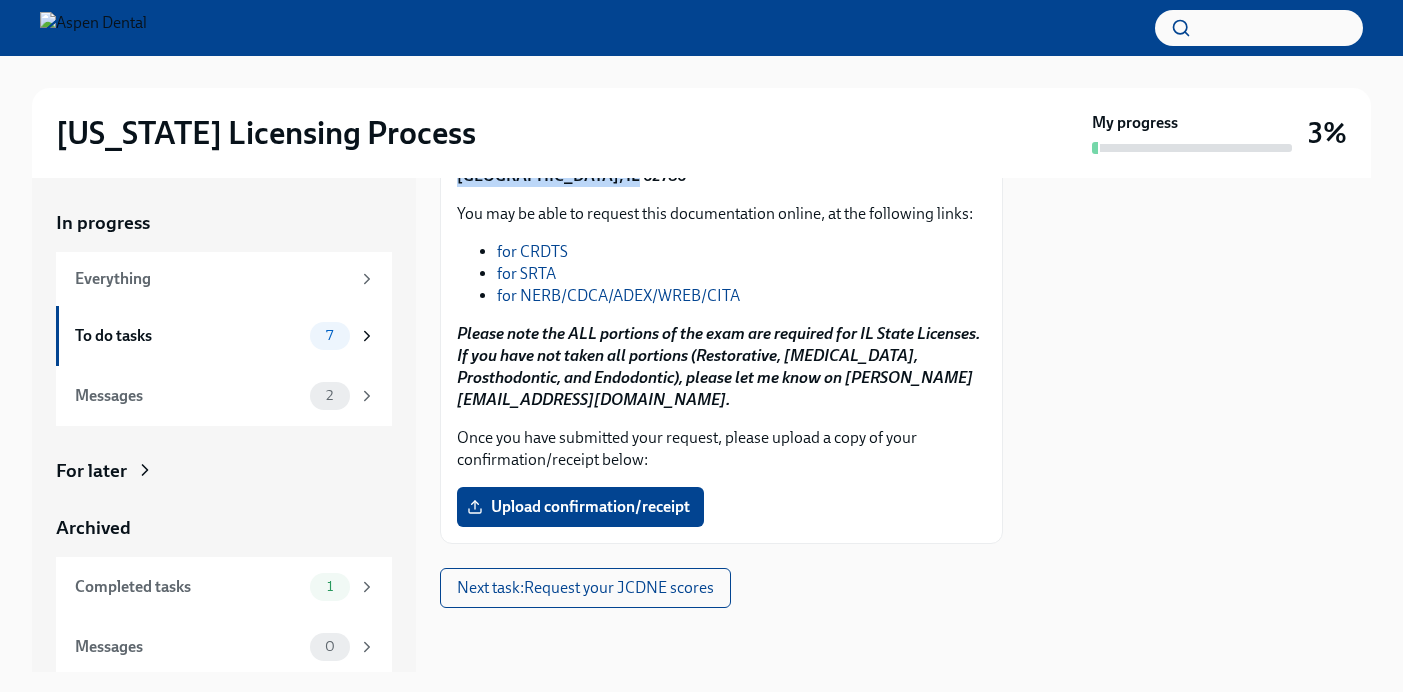 scroll, scrollTop: 366, scrollLeft: 0, axis: vertical 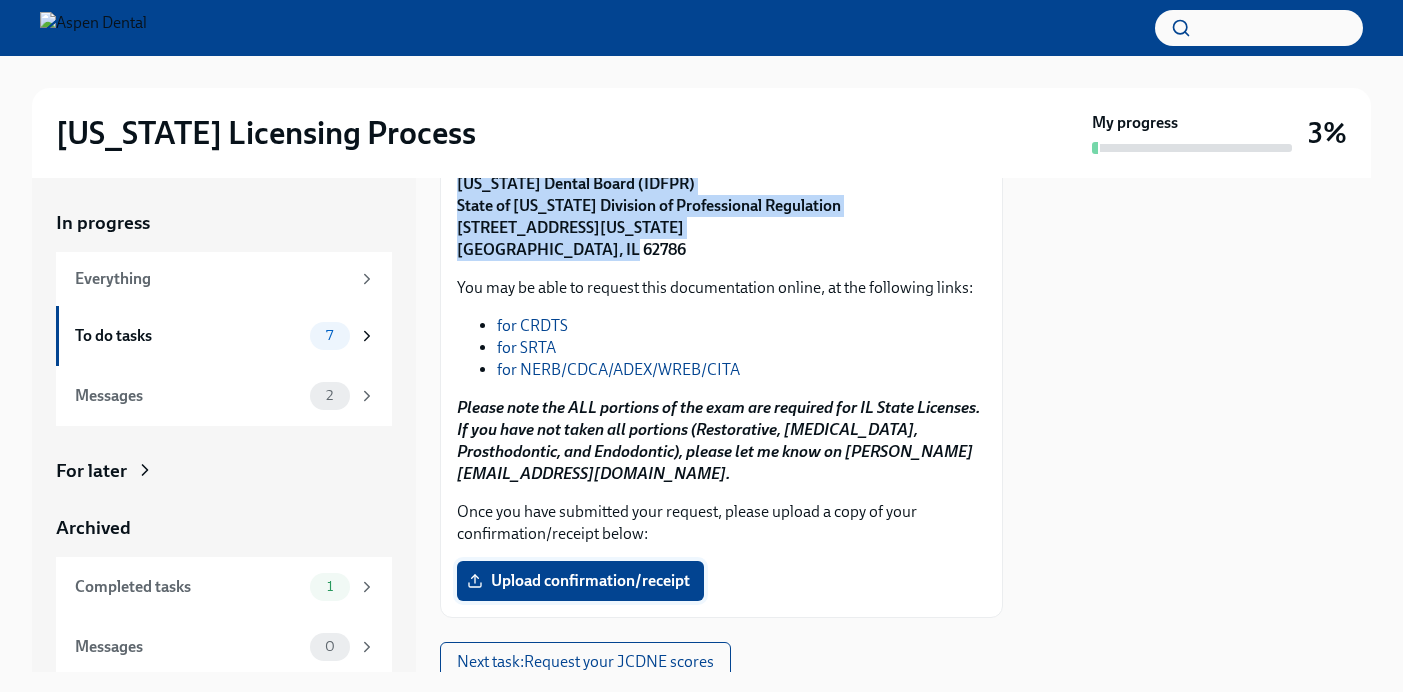 click on "Upload confirmation/receipt" at bounding box center [580, 581] 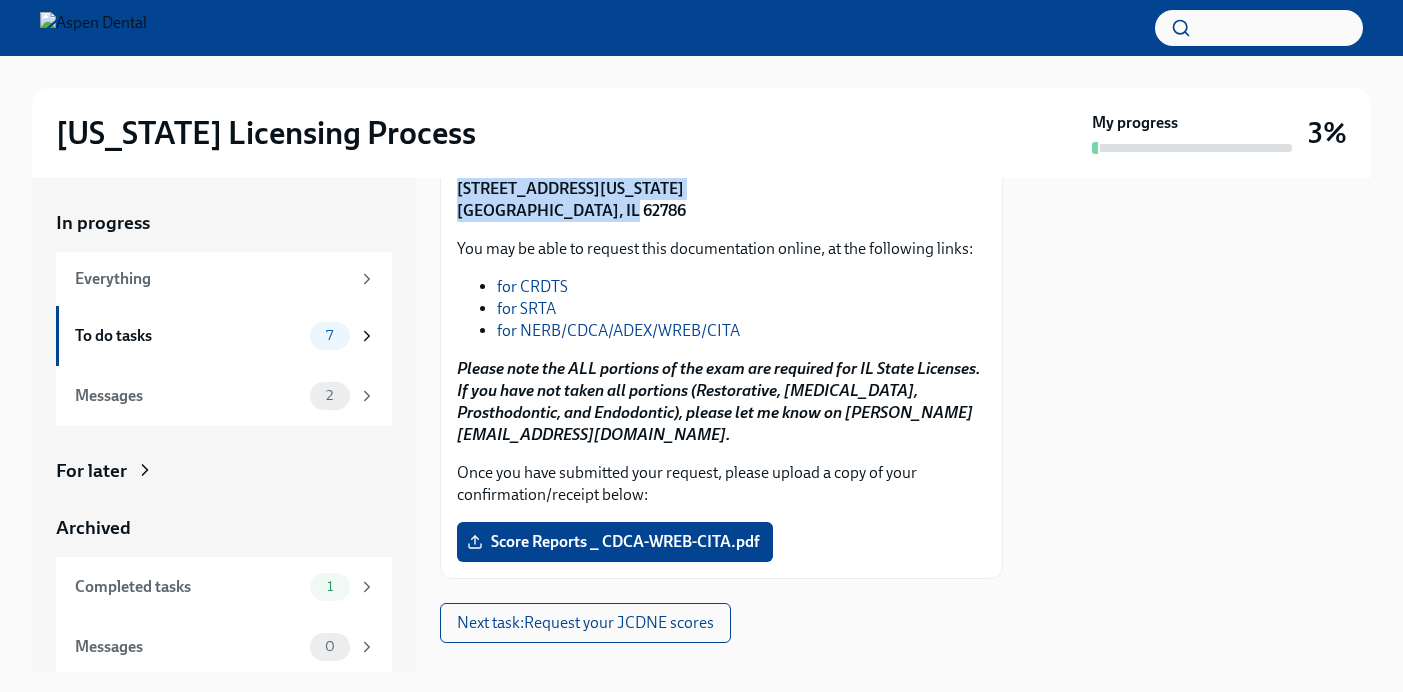 scroll, scrollTop: 440, scrollLeft: 0, axis: vertical 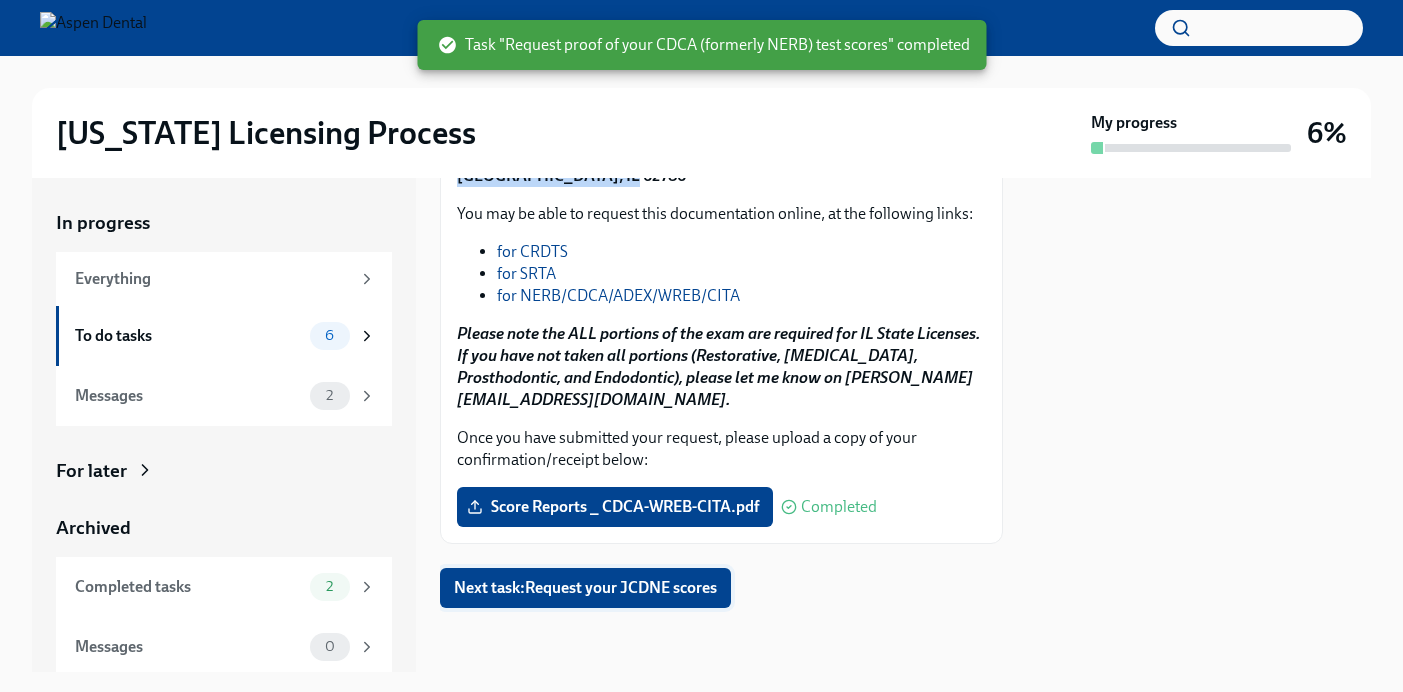 click on "Next task :  Request your JCDNE scores" at bounding box center (585, 588) 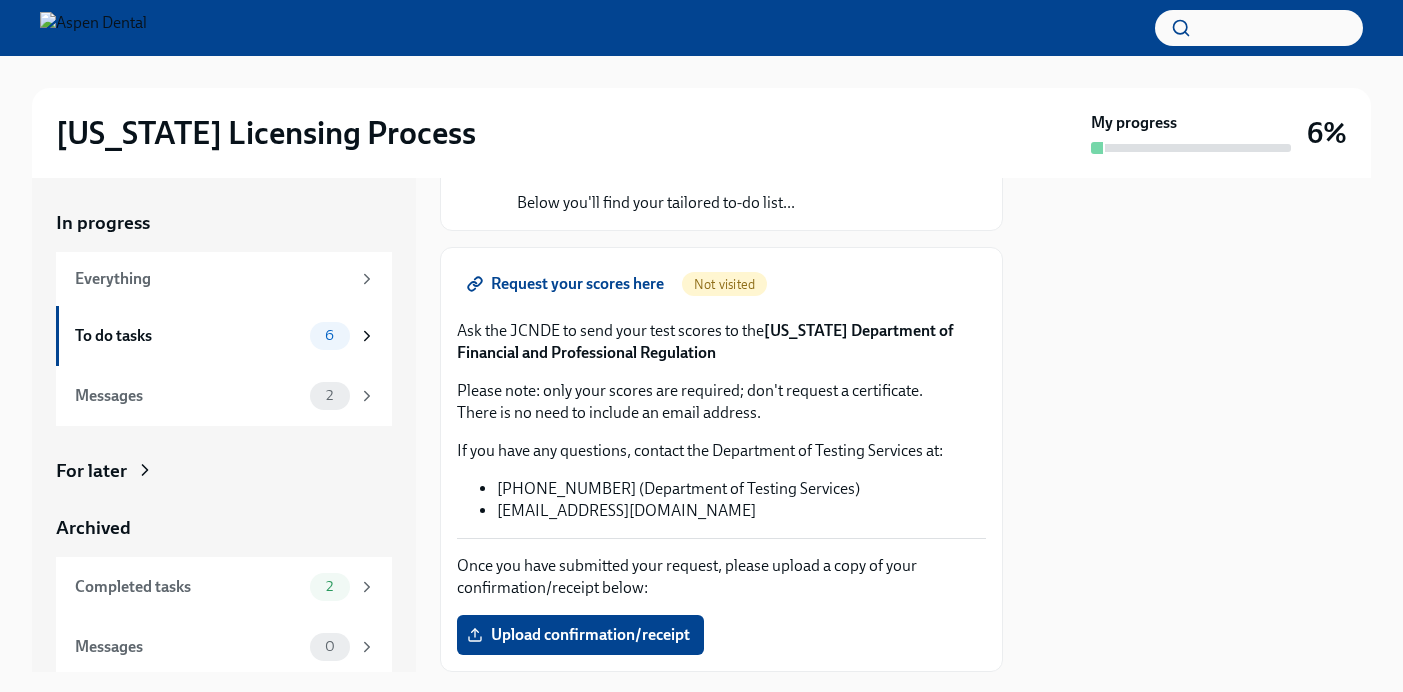 scroll, scrollTop: 188, scrollLeft: 0, axis: vertical 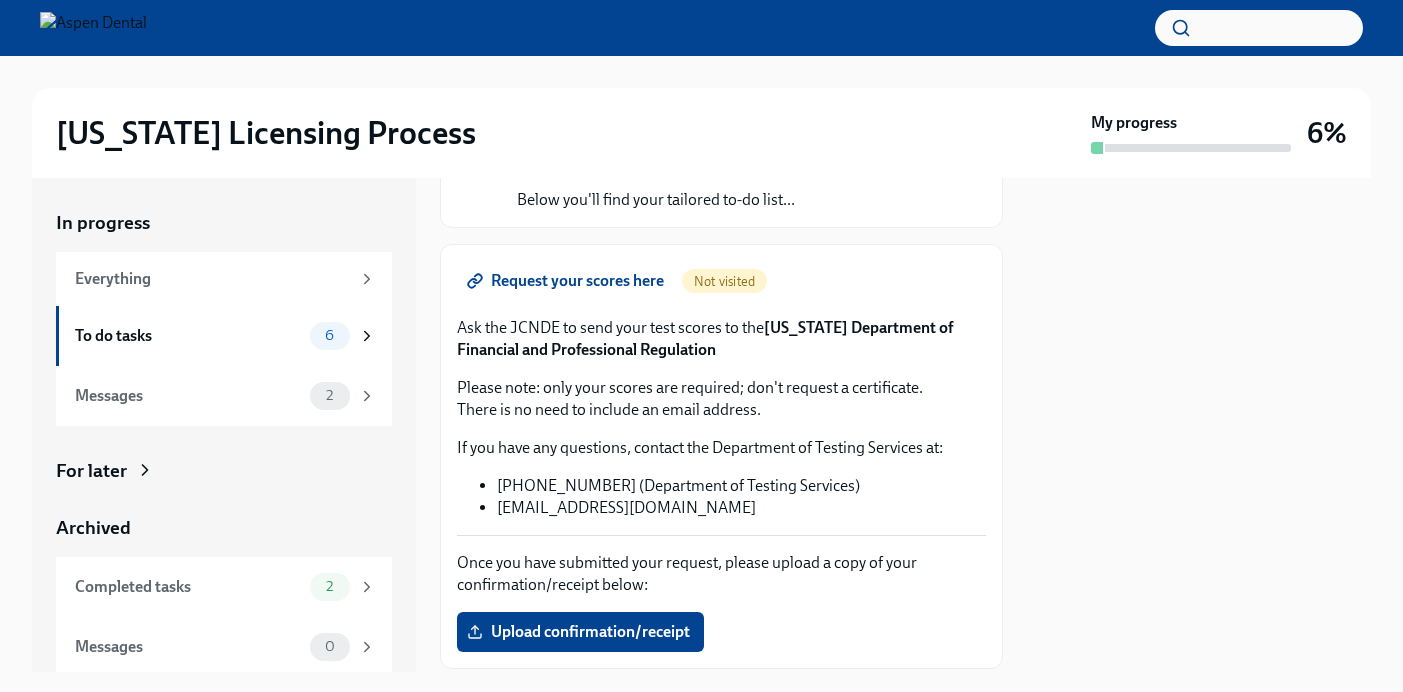 click on "Ask the JCNDE to send your test scores to the  [US_STATE] Department of Financial and Professional Regulation" at bounding box center [721, 339] 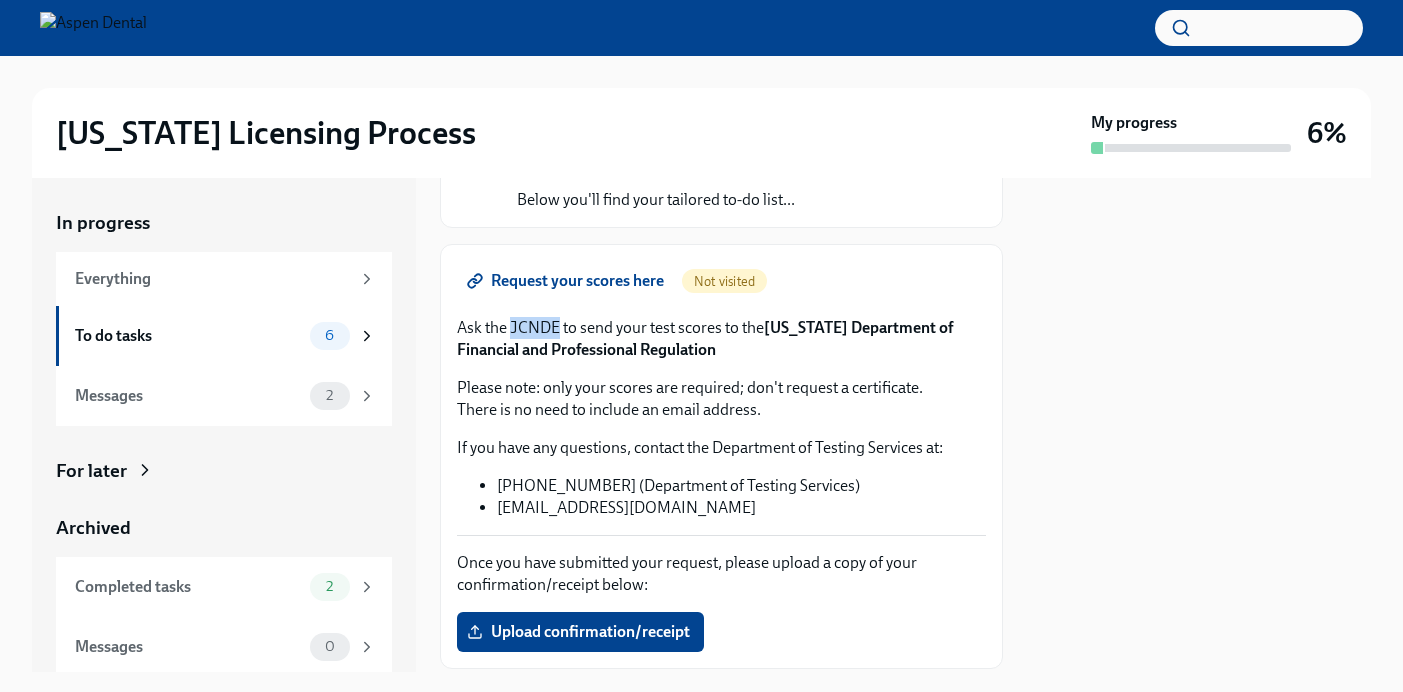 click on "Ask the JCNDE to send your test scores to the  [US_STATE] Department of Financial and Professional Regulation" at bounding box center (721, 339) 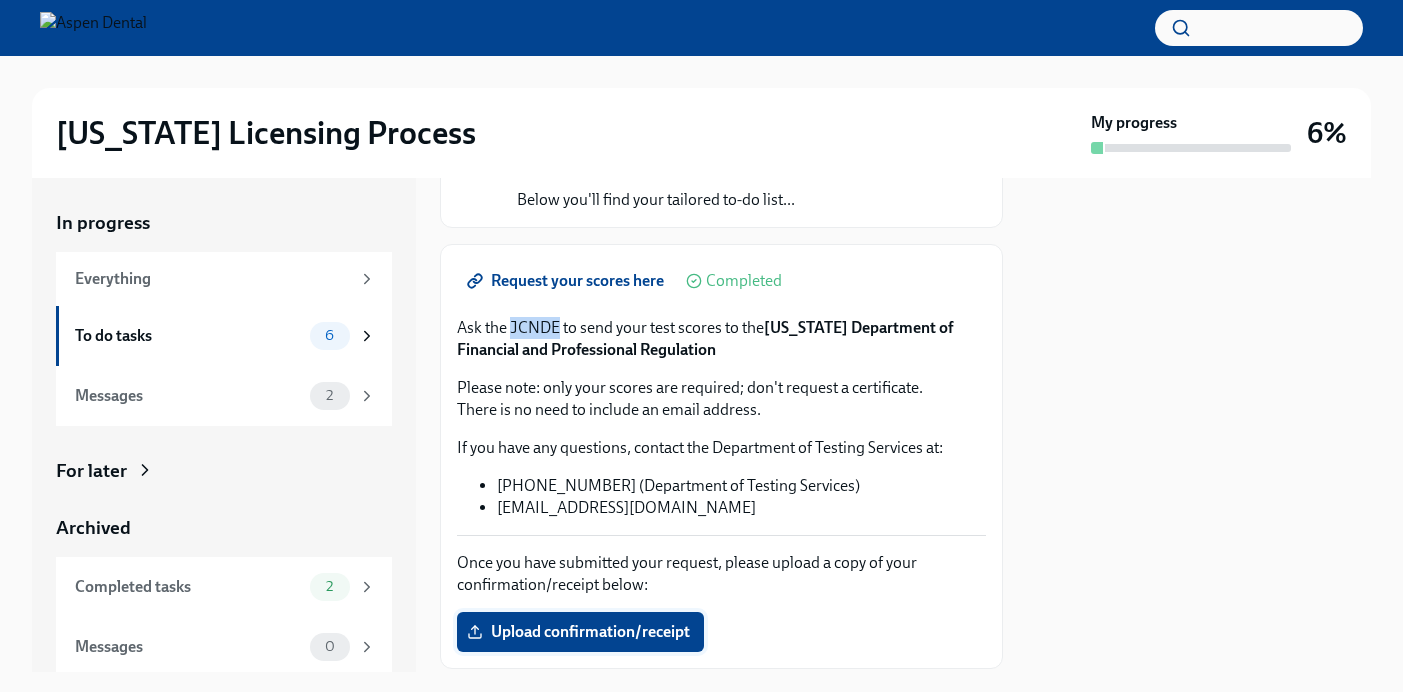 click on "Upload confirmation/receipt" at bounding box center [580, 632] 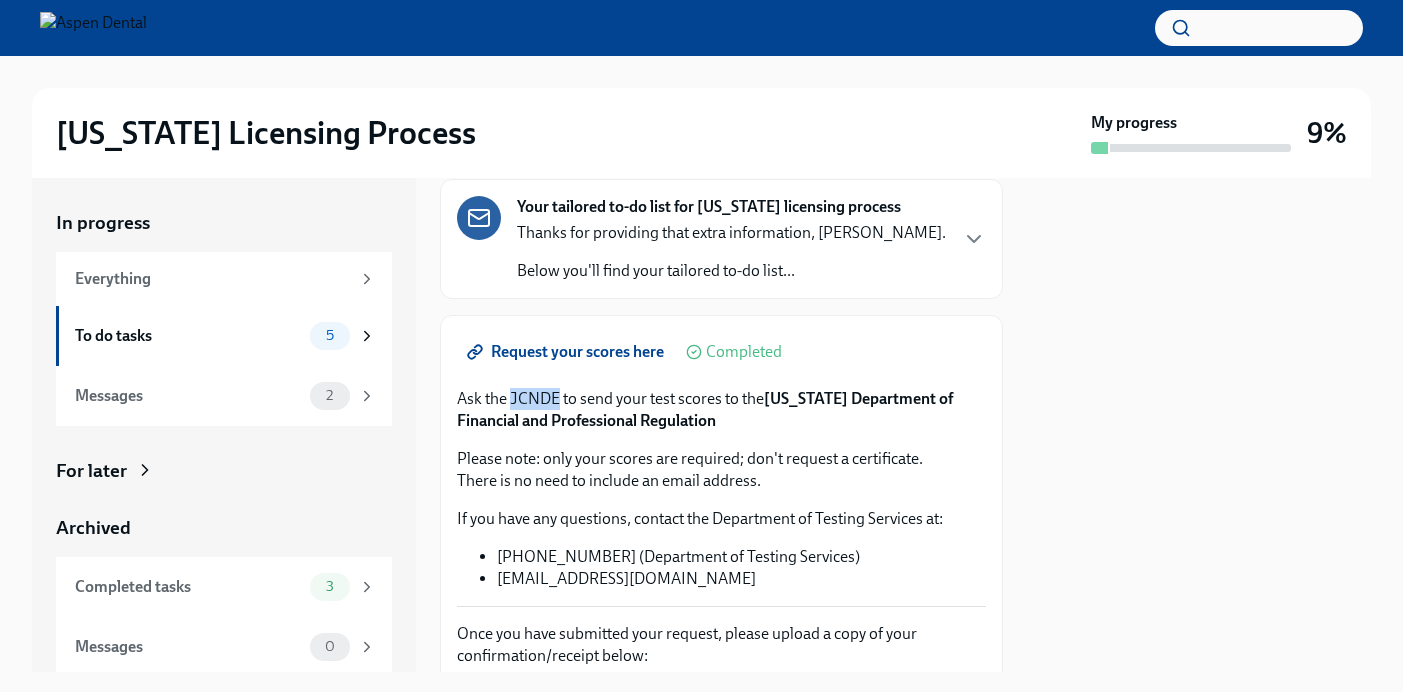 scroll, scrollTop: 313, scrollLeft: 0, axis: vertical 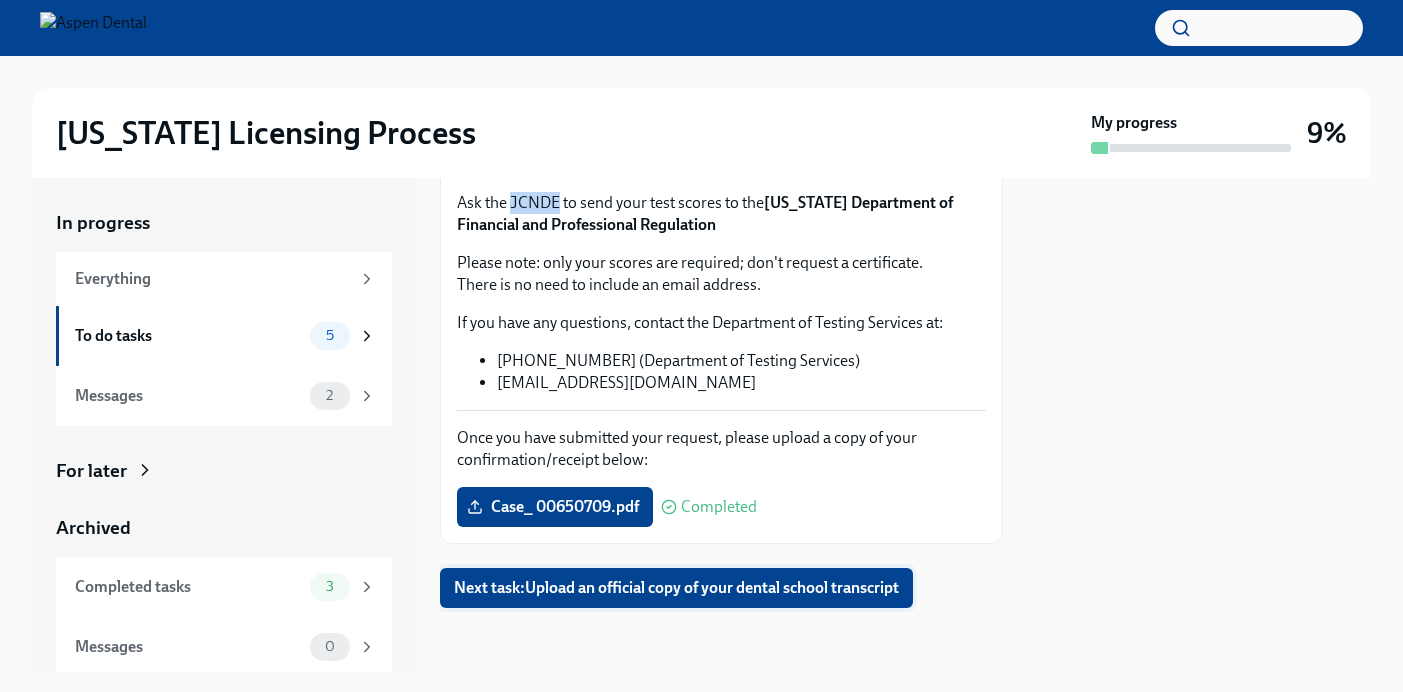 click on "Next task :  Upload an official copy of your dental school transcript" at bounding box center (676, 588) 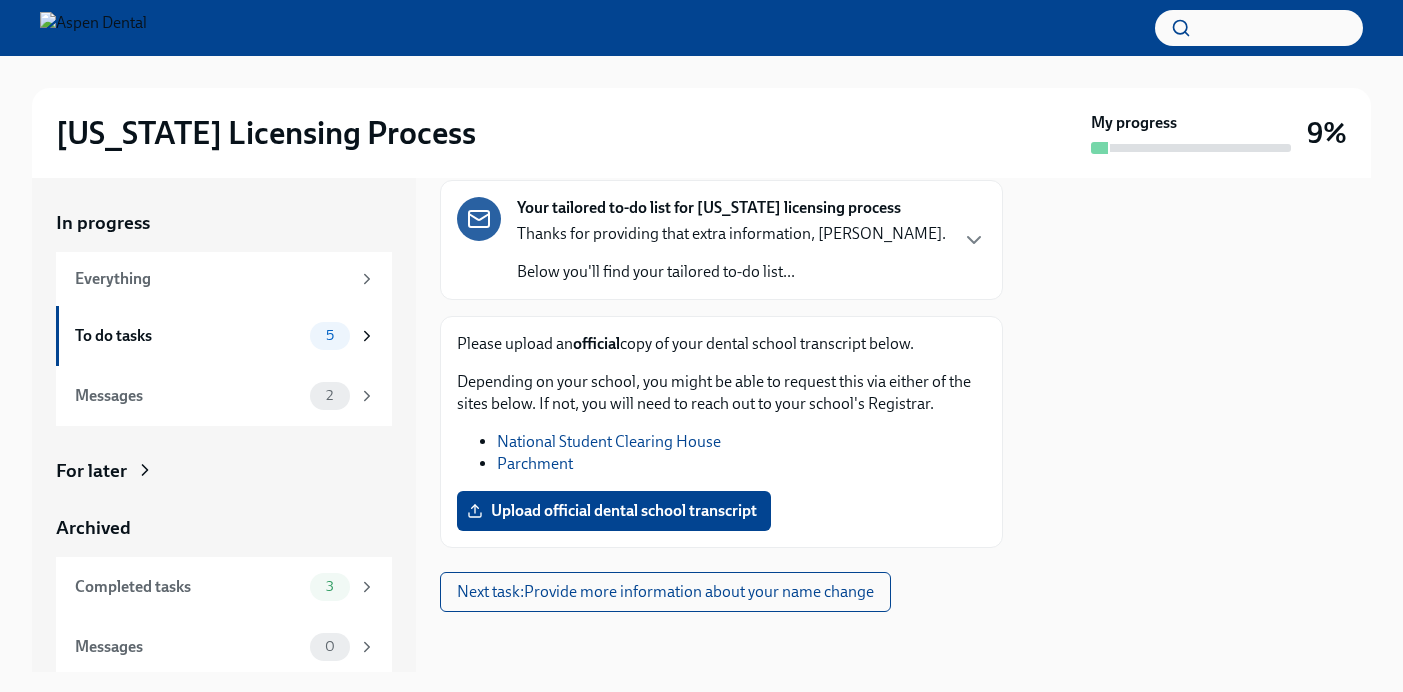 scroll, scrollTop: 147, scrollLeft: 0, axis: vertical 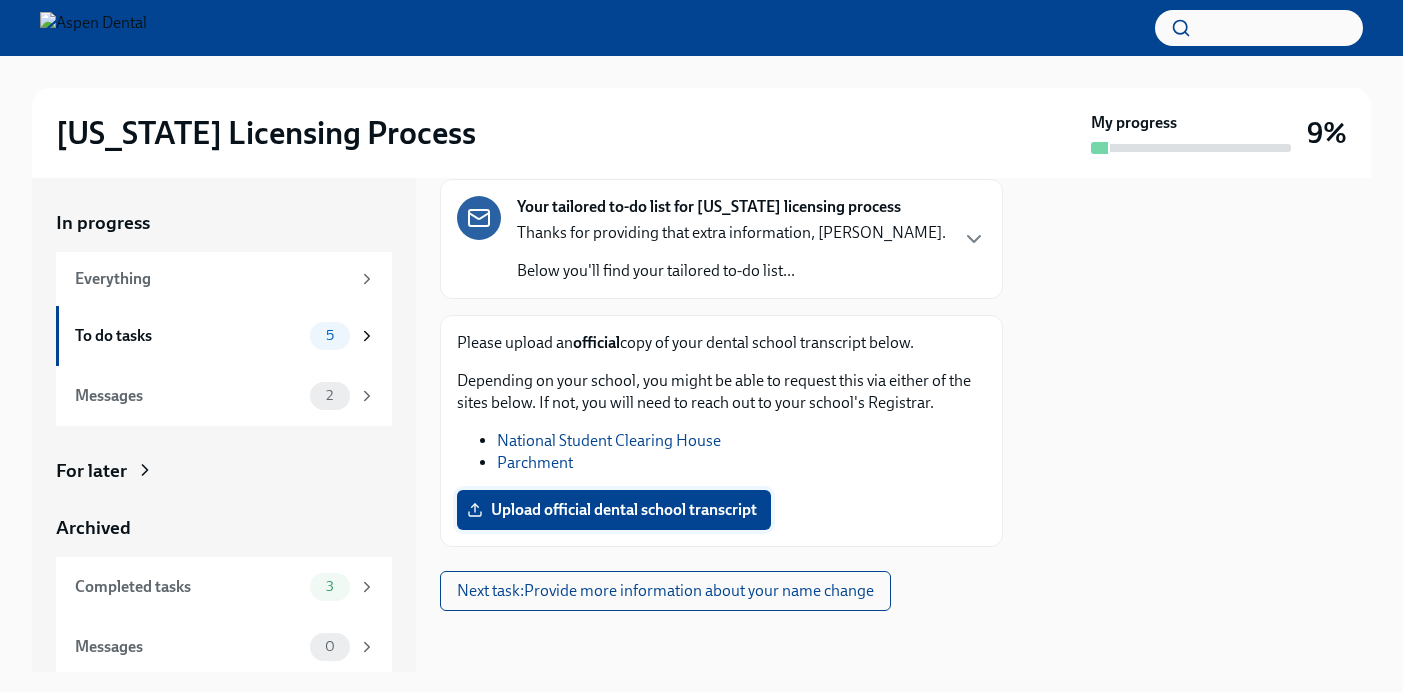 click on "Upload official dental school transcript" at bounding box center [614, 510] 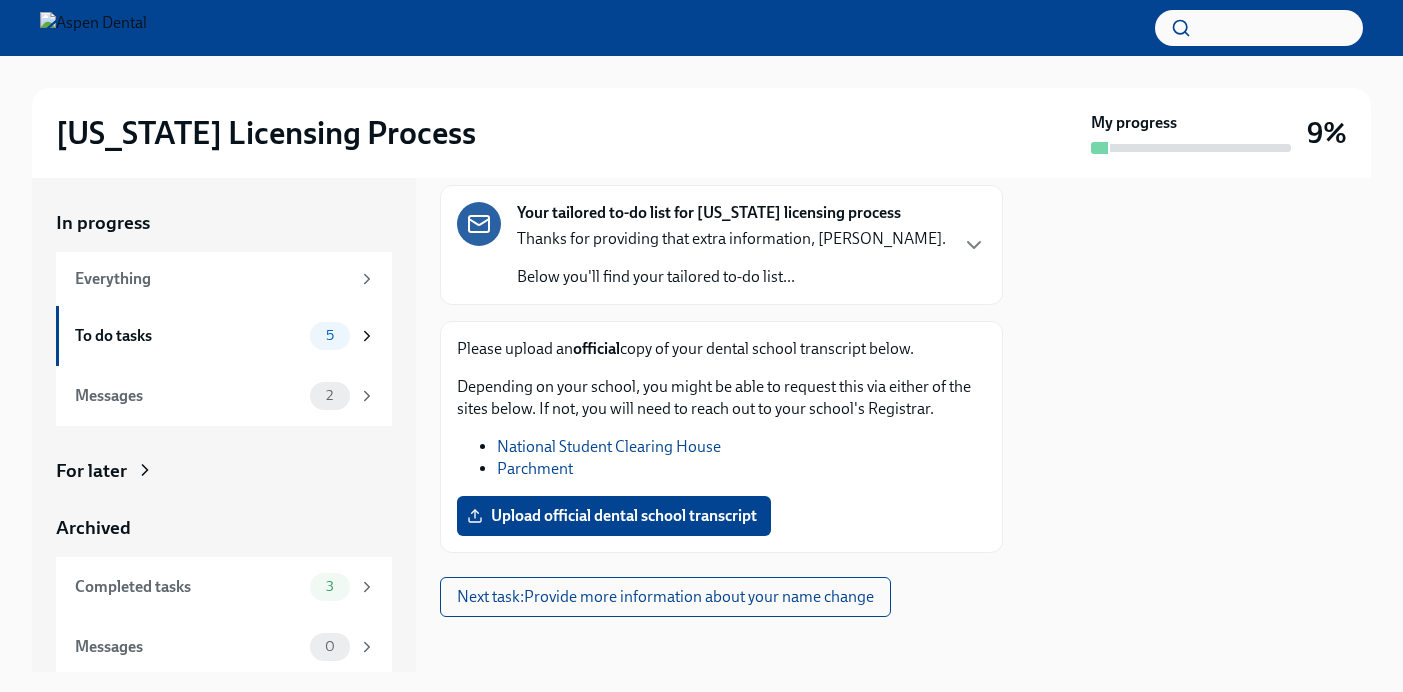 scroll, scrollTop: 150, scrollLeft: 0, axis: vertical 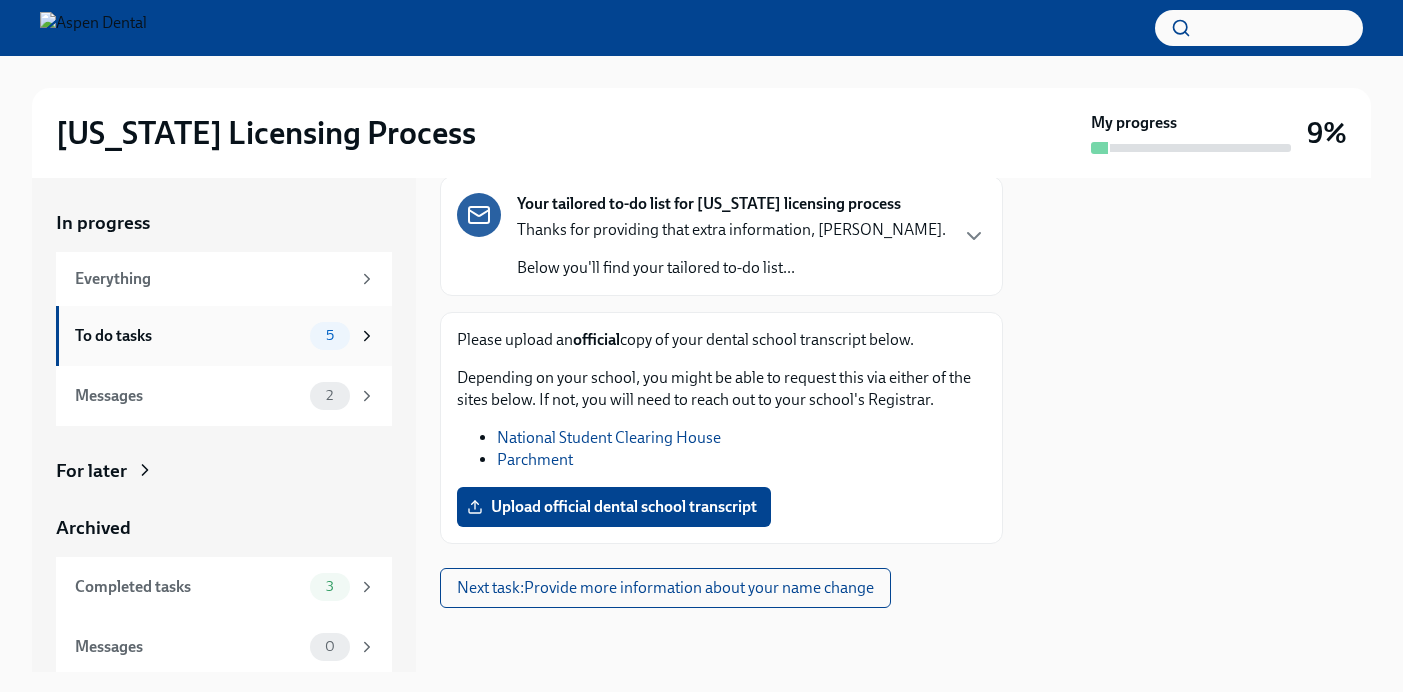 click on "To do tasks" at bounding box center [188, 336] 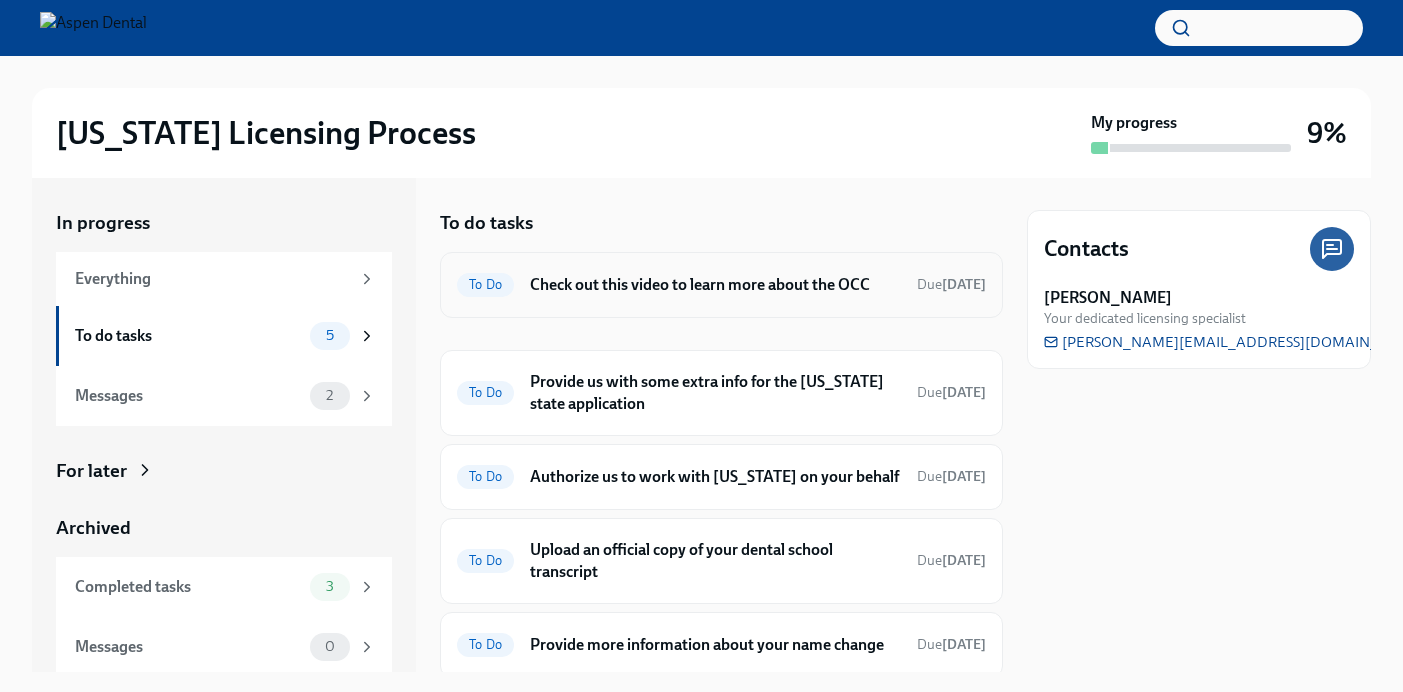 click on "To Do" at bounding box center [485, 284] 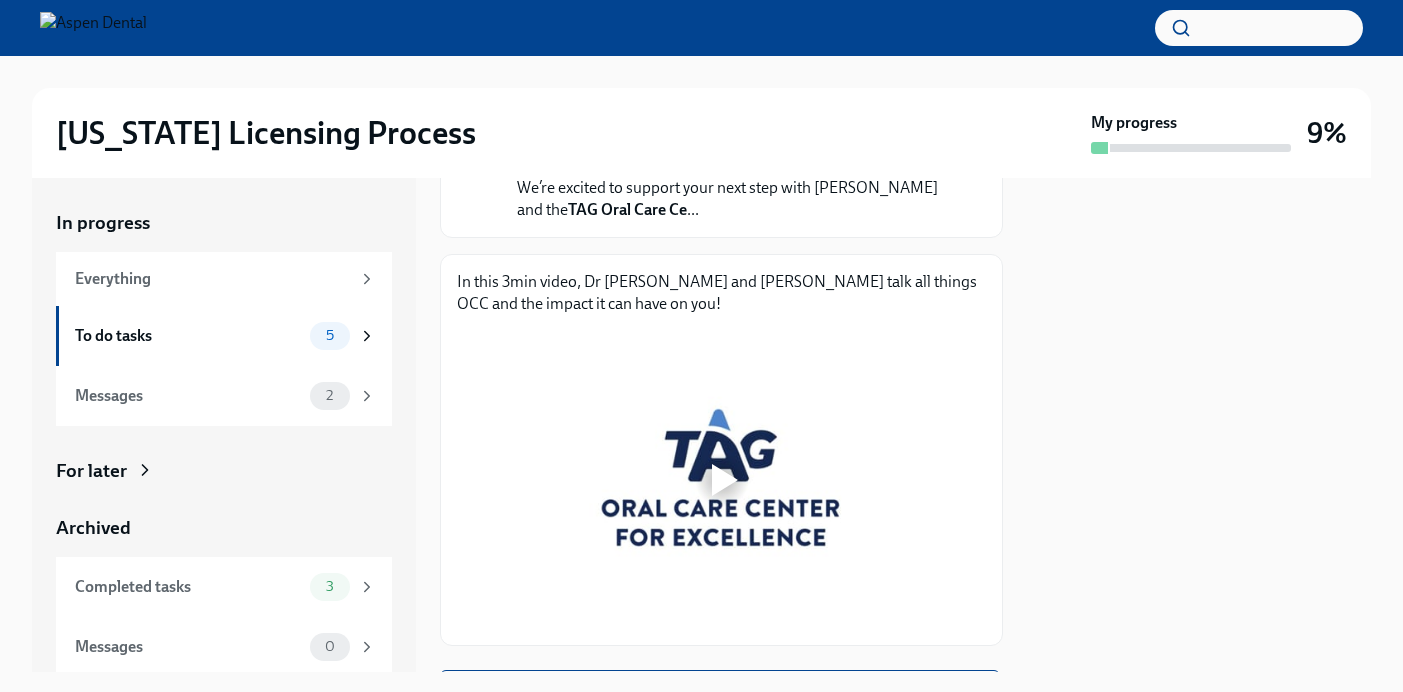 scroll, scrollTop: 332, scrollLeft: 0, axis: vertical 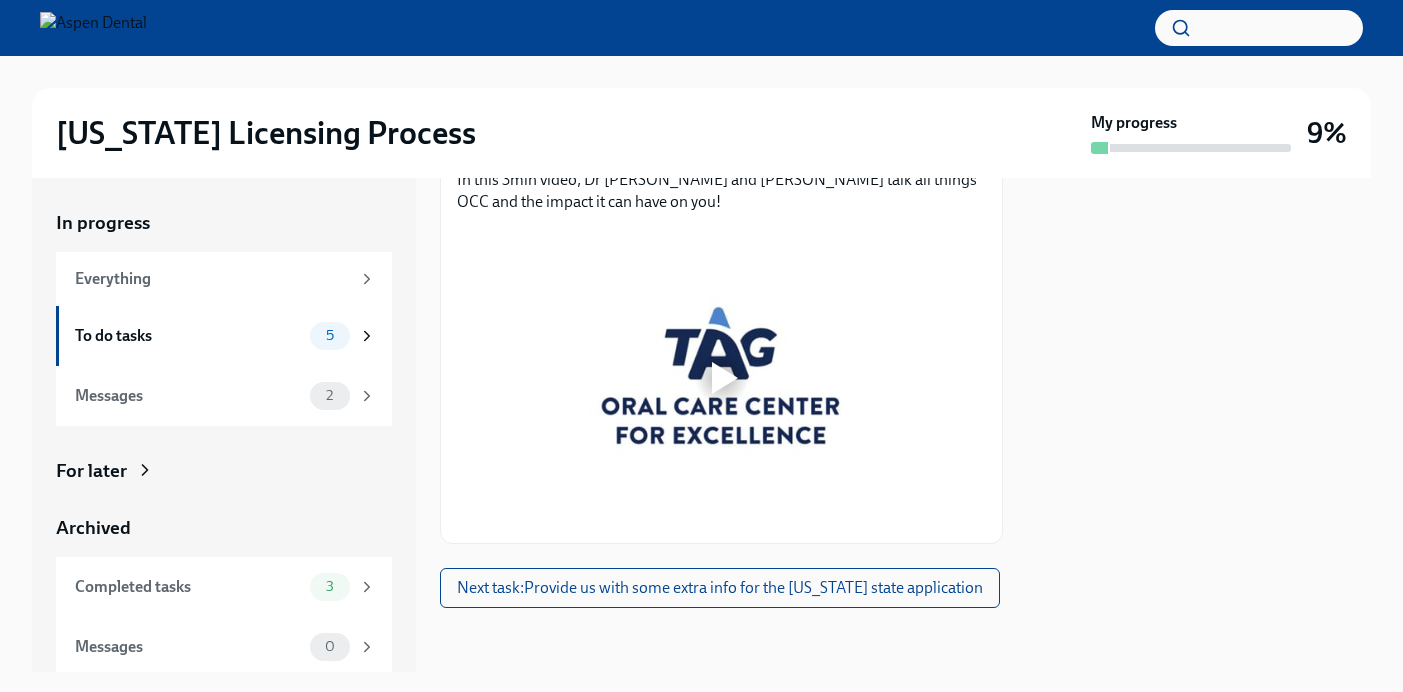 click at bounding box center (722, 378) 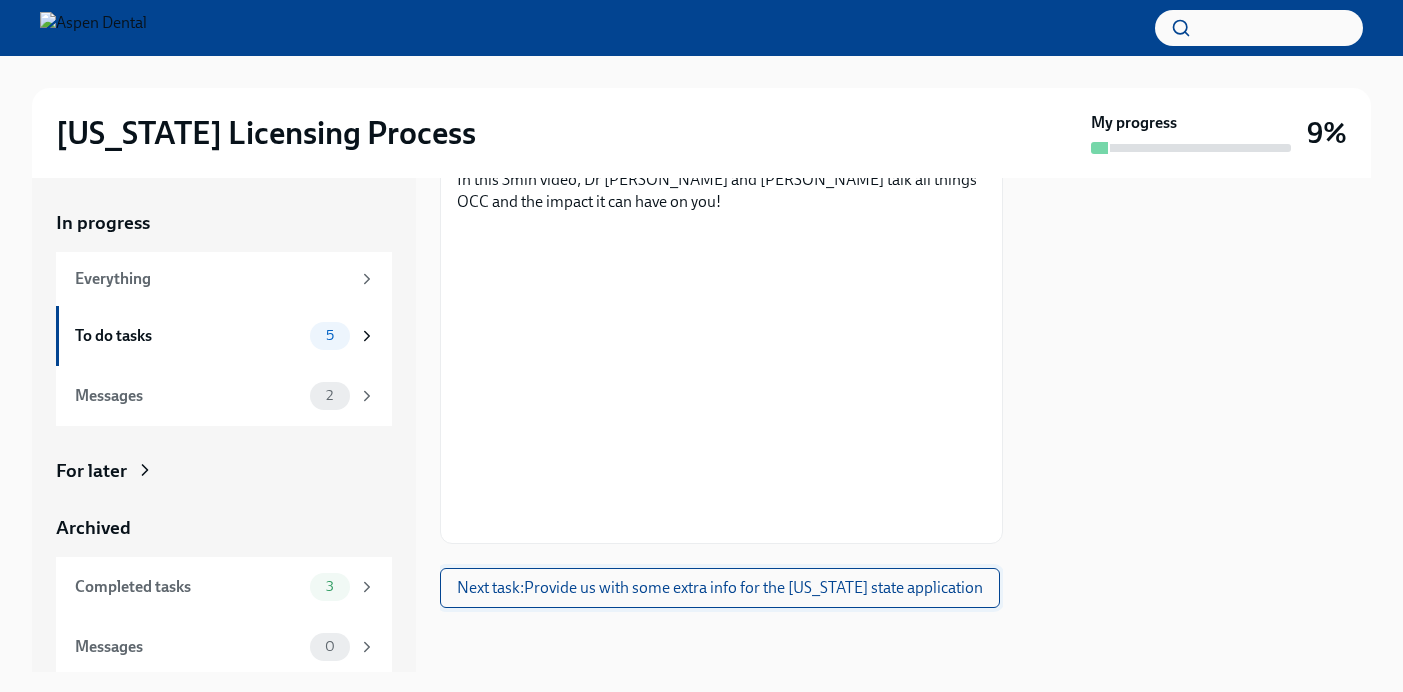 click on "Next task :  Provide us with some extra info for the [US_STATE] state application" at bounding box center [720, 588] 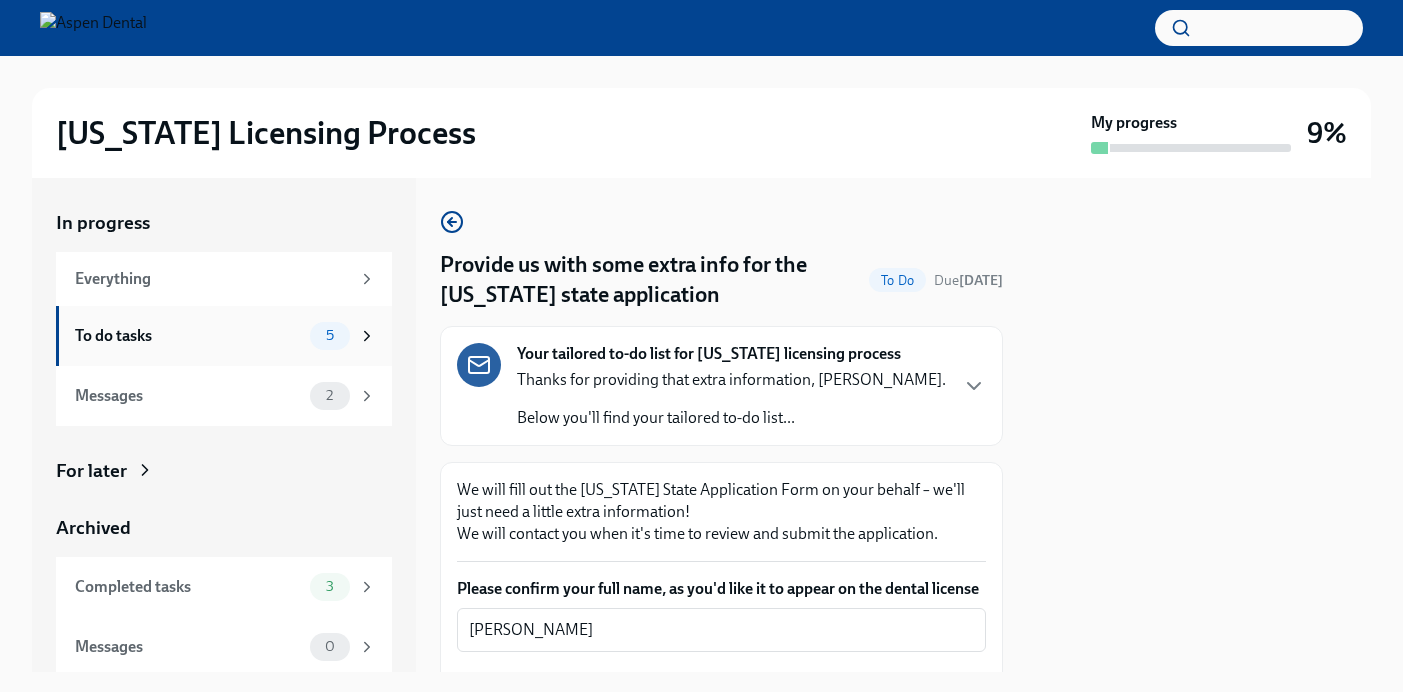 click on "To do tasks 5" at bounding box center [225, 336] 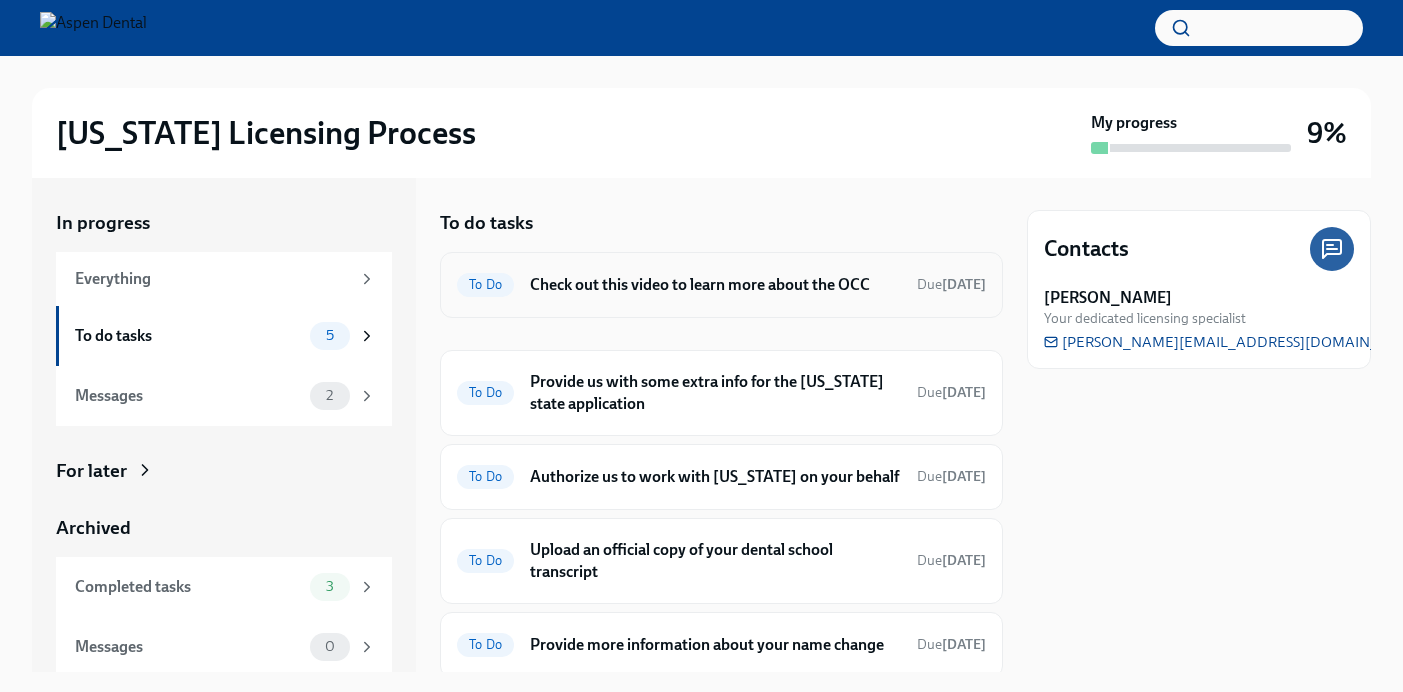 click on "To Do" at bounding box center (485, 284) 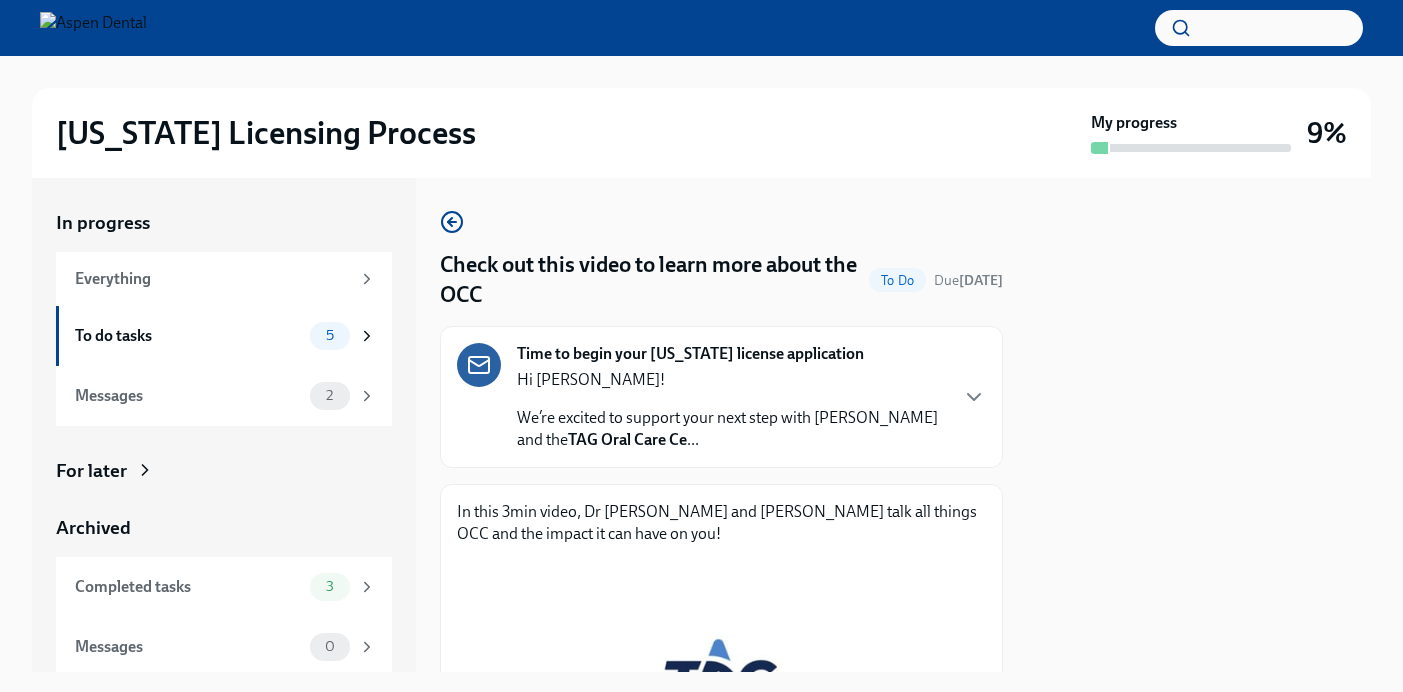 click 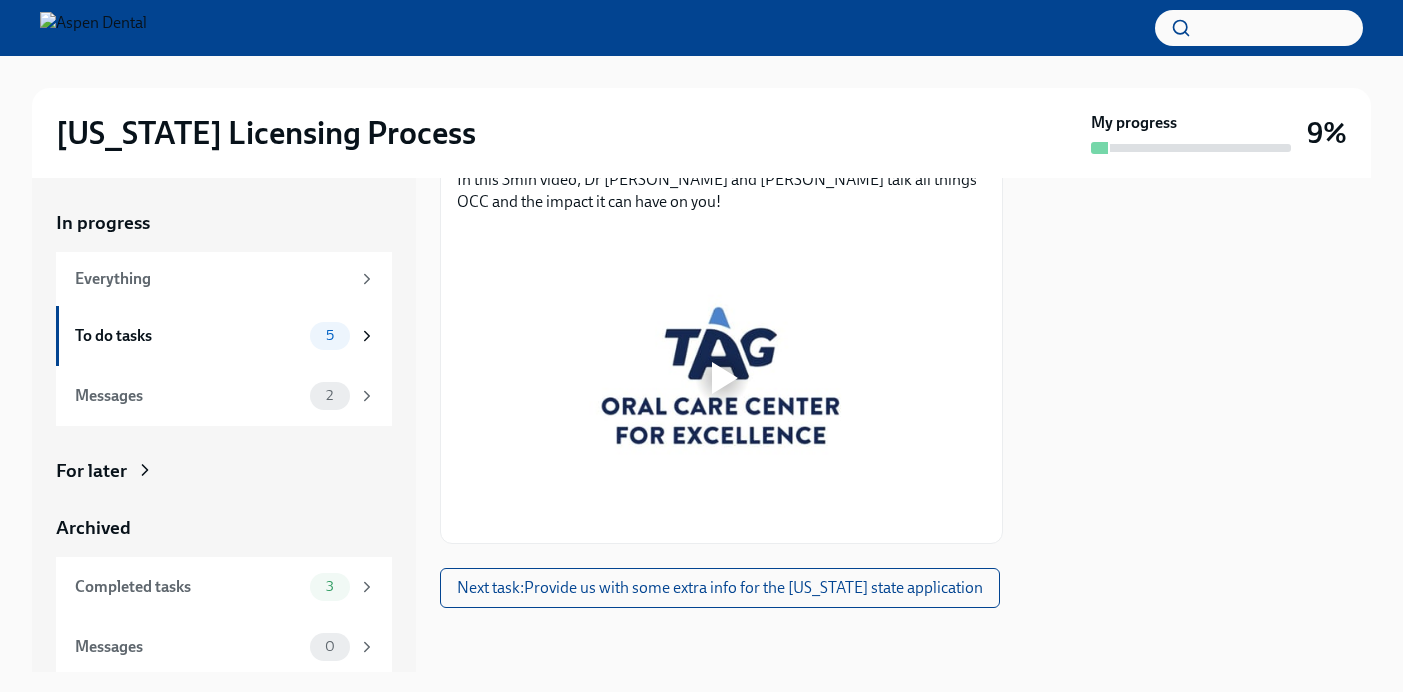 scroll, scrollTop: 1037, scrollLeft: 0, axis: vertical 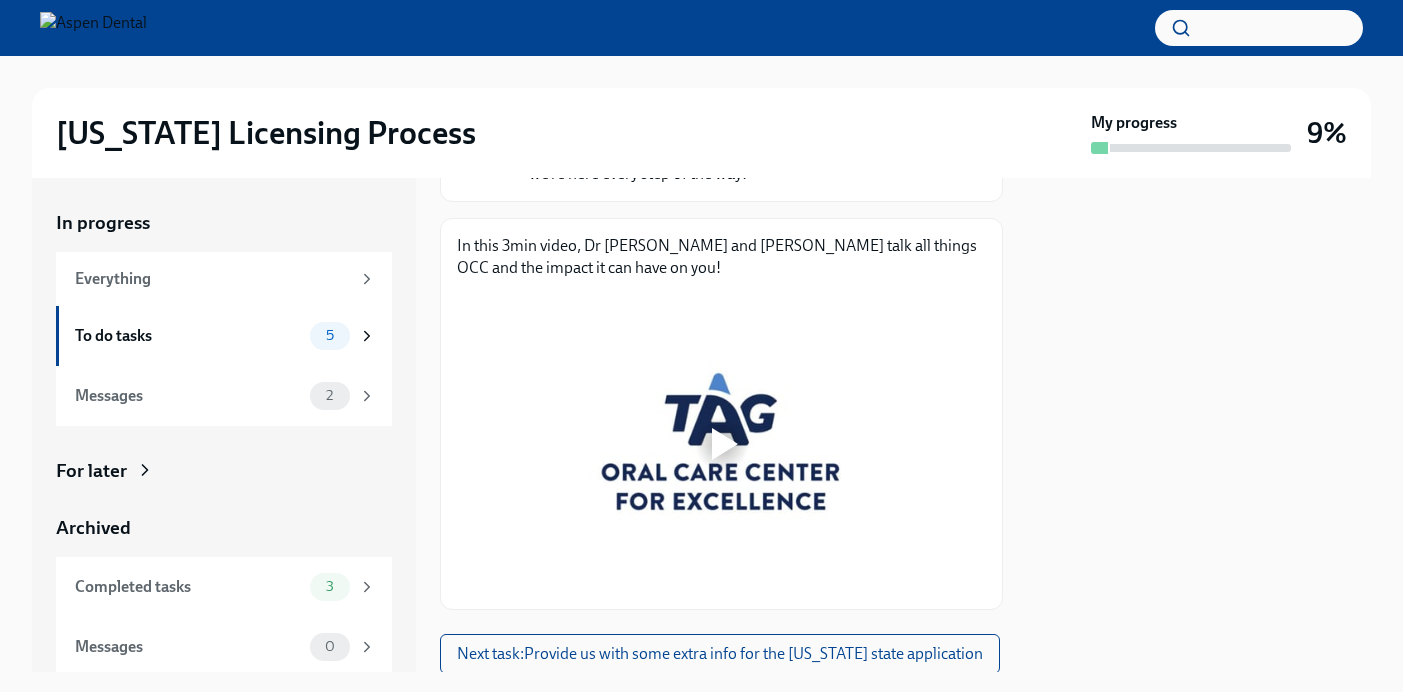 click at bounding box center [721, 444] 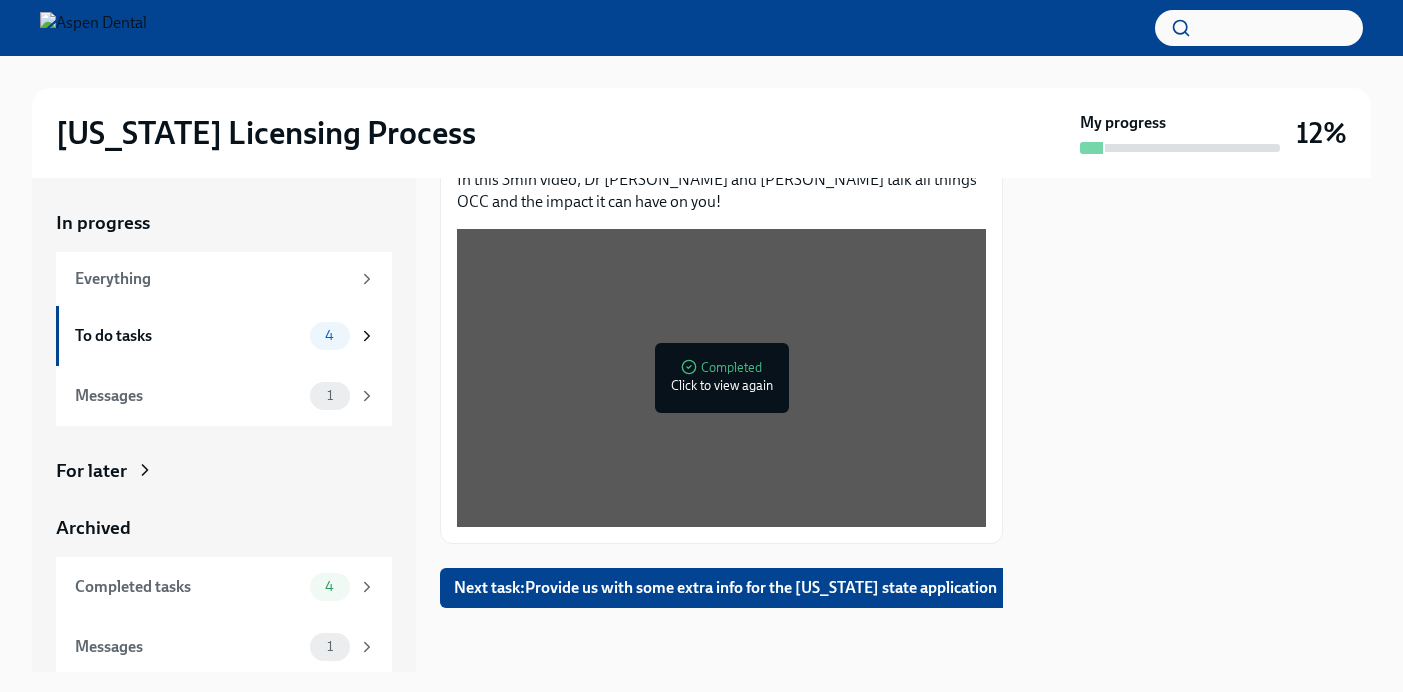 scroll, scrollTop: 1201, scrollLeft: 0, axis: vertical 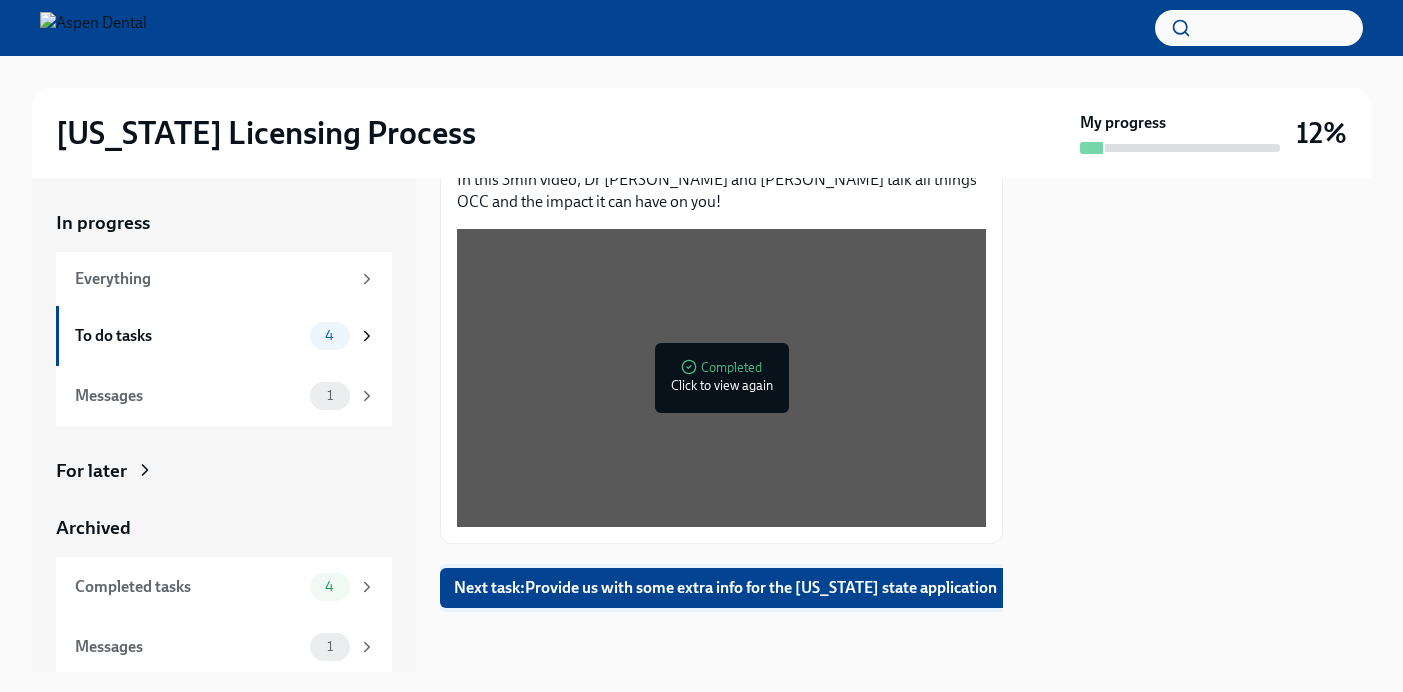click on "Next task :  Provide us with some extra info for the [US_STATE] state application" at bounding box center [725, 588] 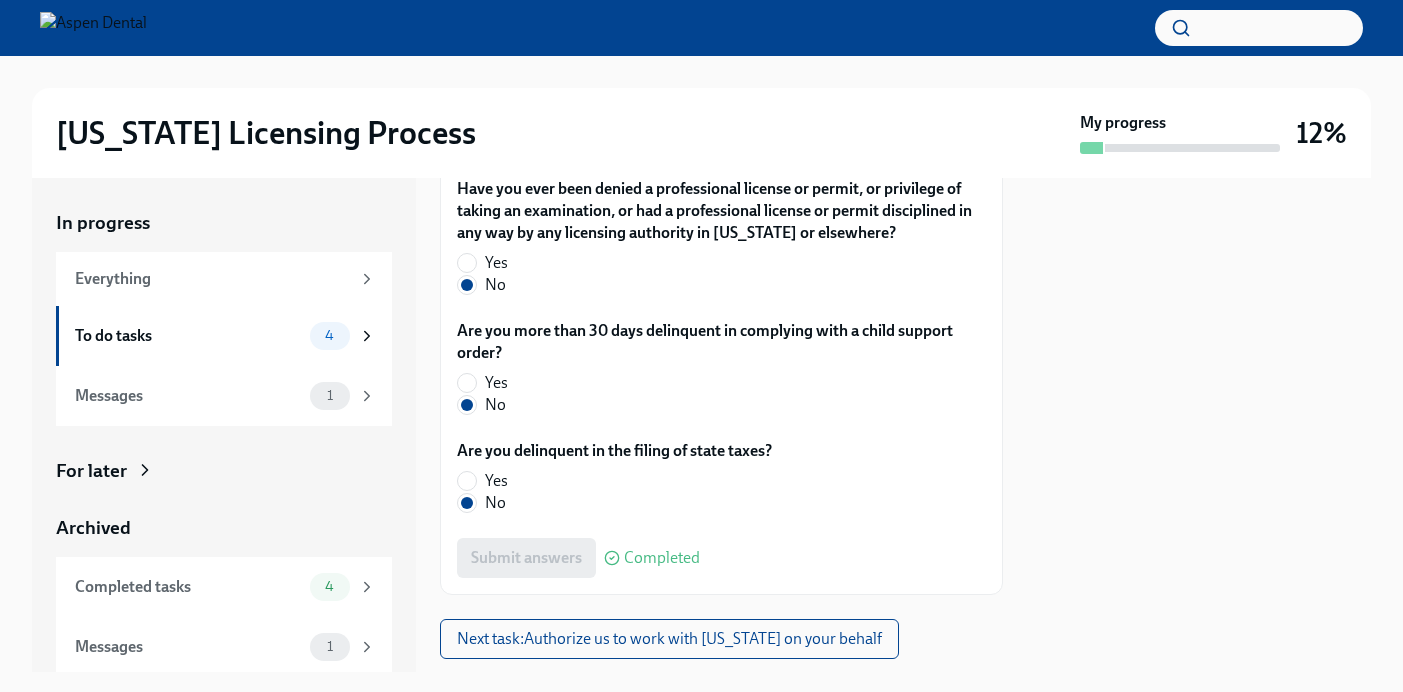 scroll, scrollTop: 5322, scrollLeft: 0, axis: vertical 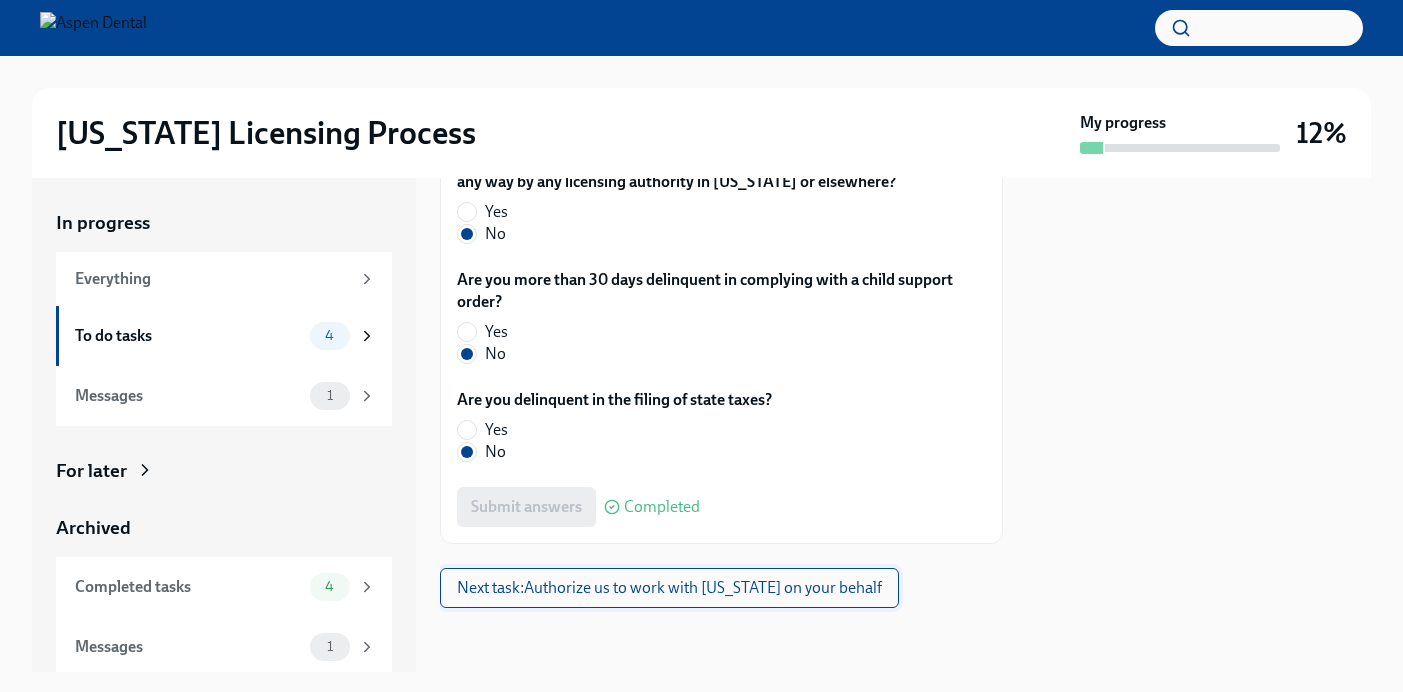click on "Next task :  Authorize us to work with [US_STATE] on your behalf" at bounding box center [669, 588] 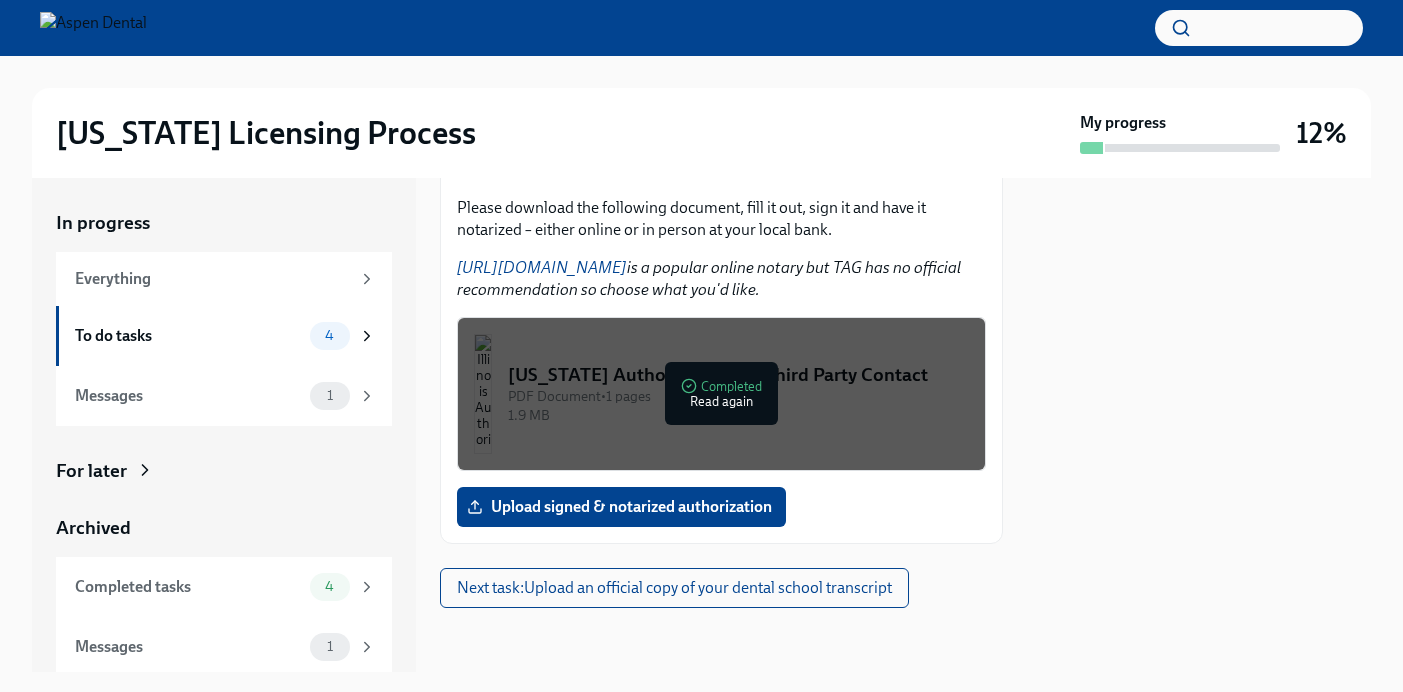 scroll, scrollTop: 1154, scrollLeft: 0, axis: vertical 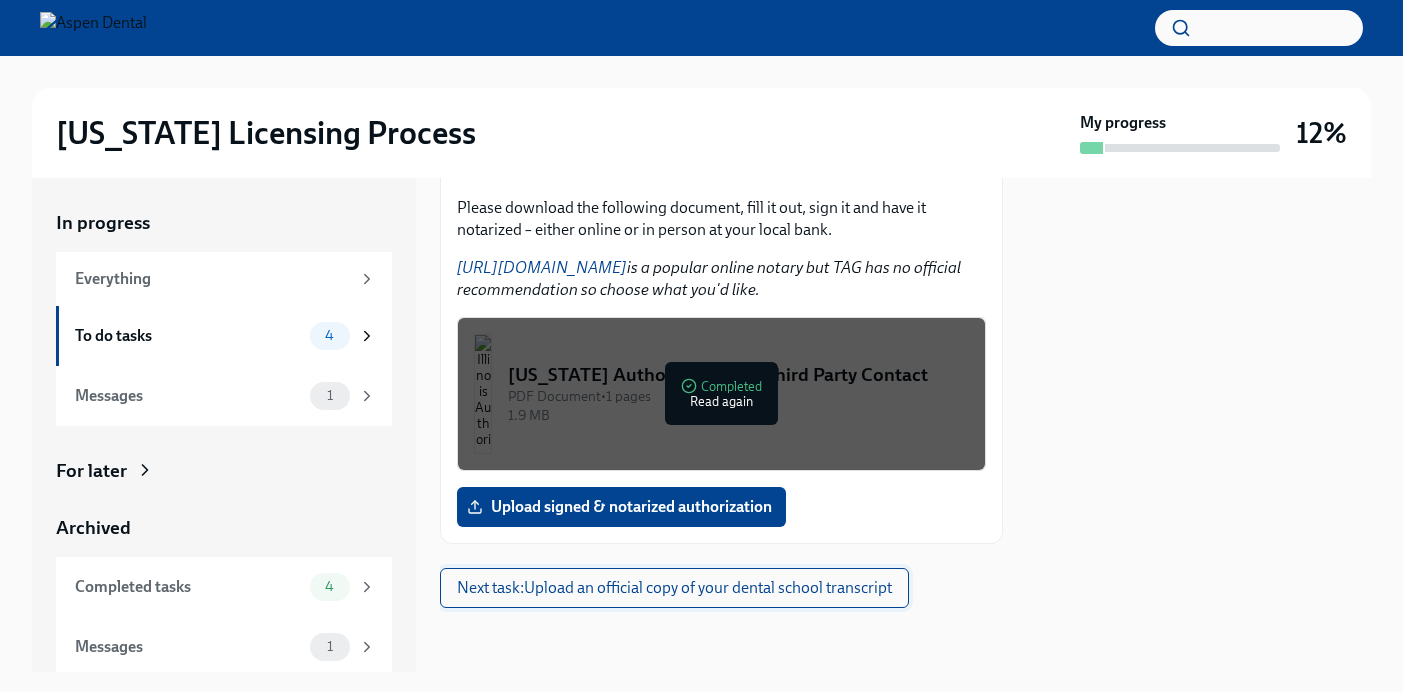 click on "Next task :  Upload an official copy of your dental school transcript" at bounding box center (674, 588) 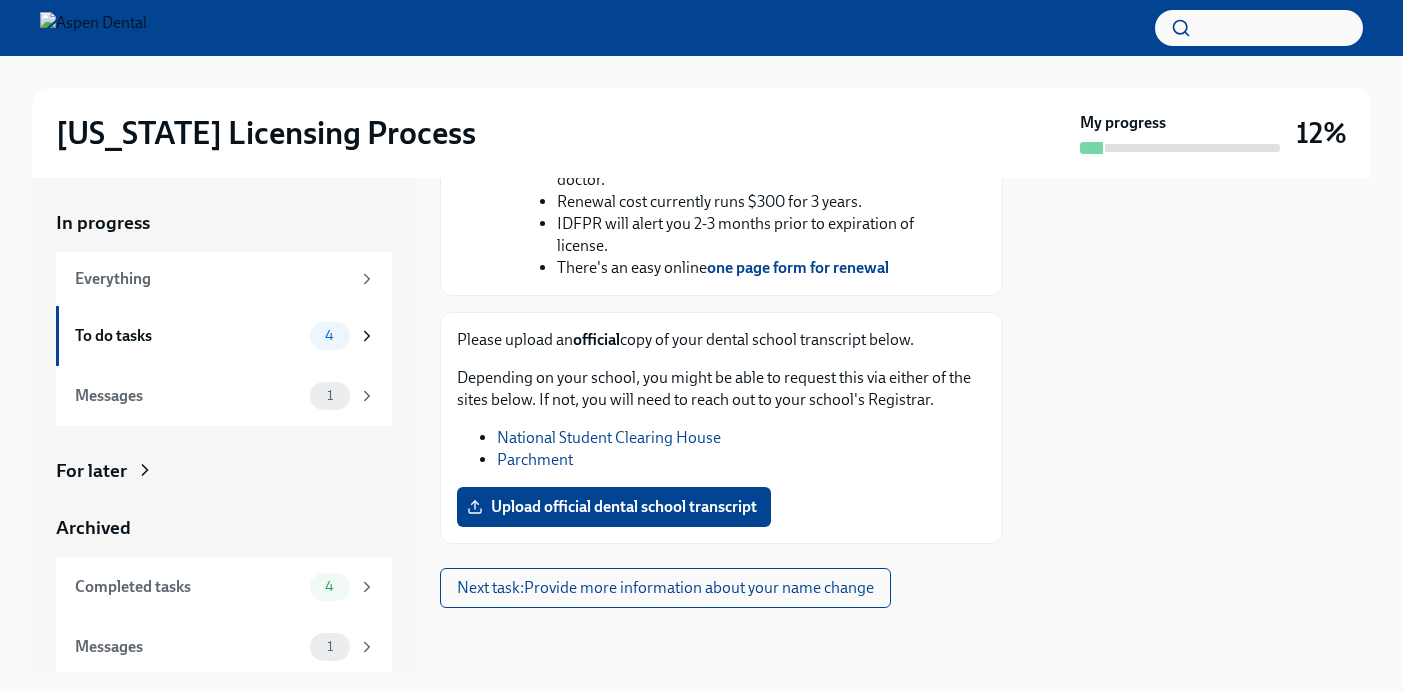 scroll, scrollTop: 962, scrollLeft: 0, axis: vertical 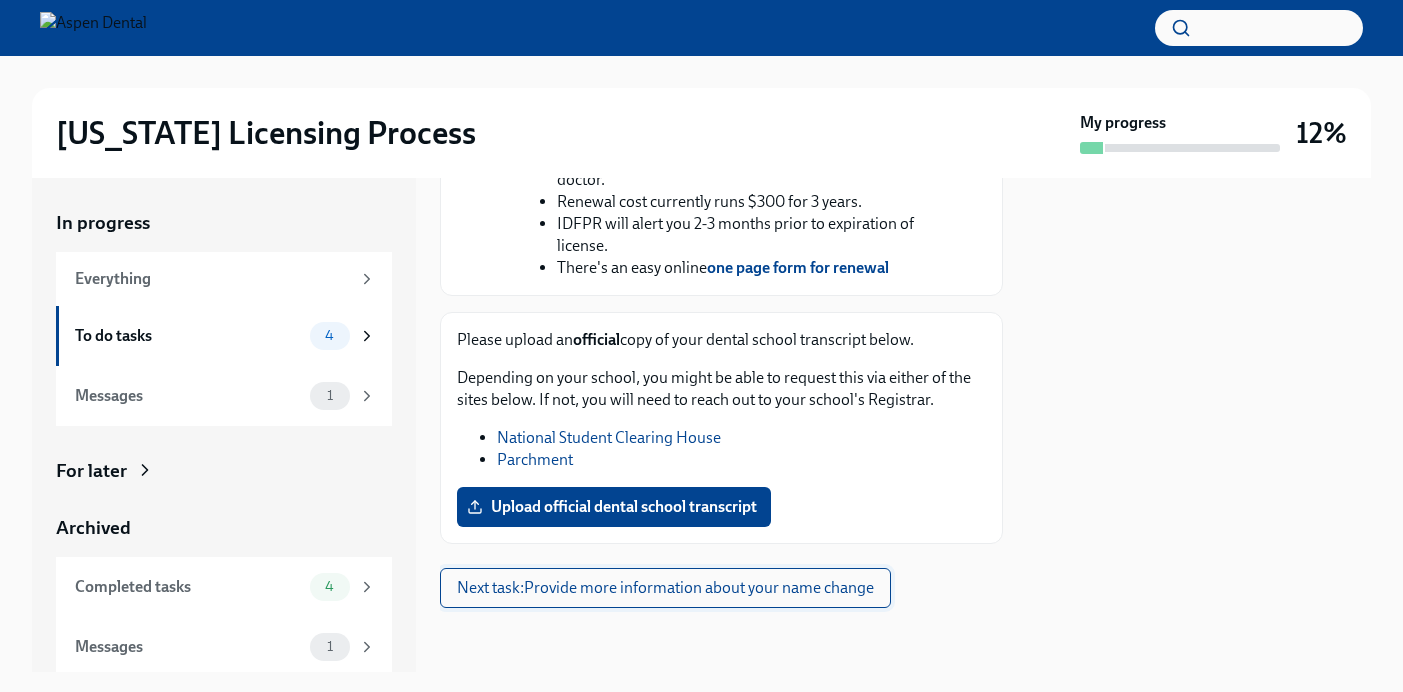 click on "Next task :  Provide more information about your name change" at bounding box center [665, 588] 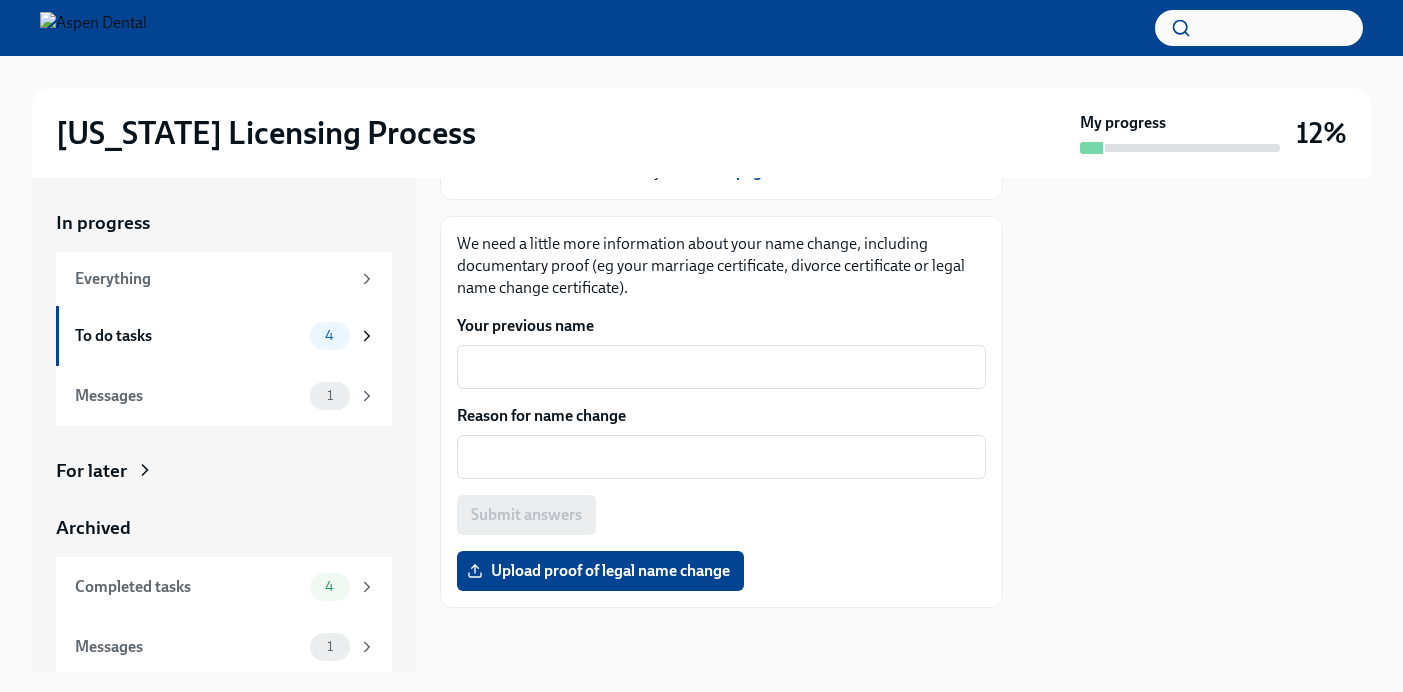 scroll, scrollTop: 1058, scrollLeft: 0, axis: vertical 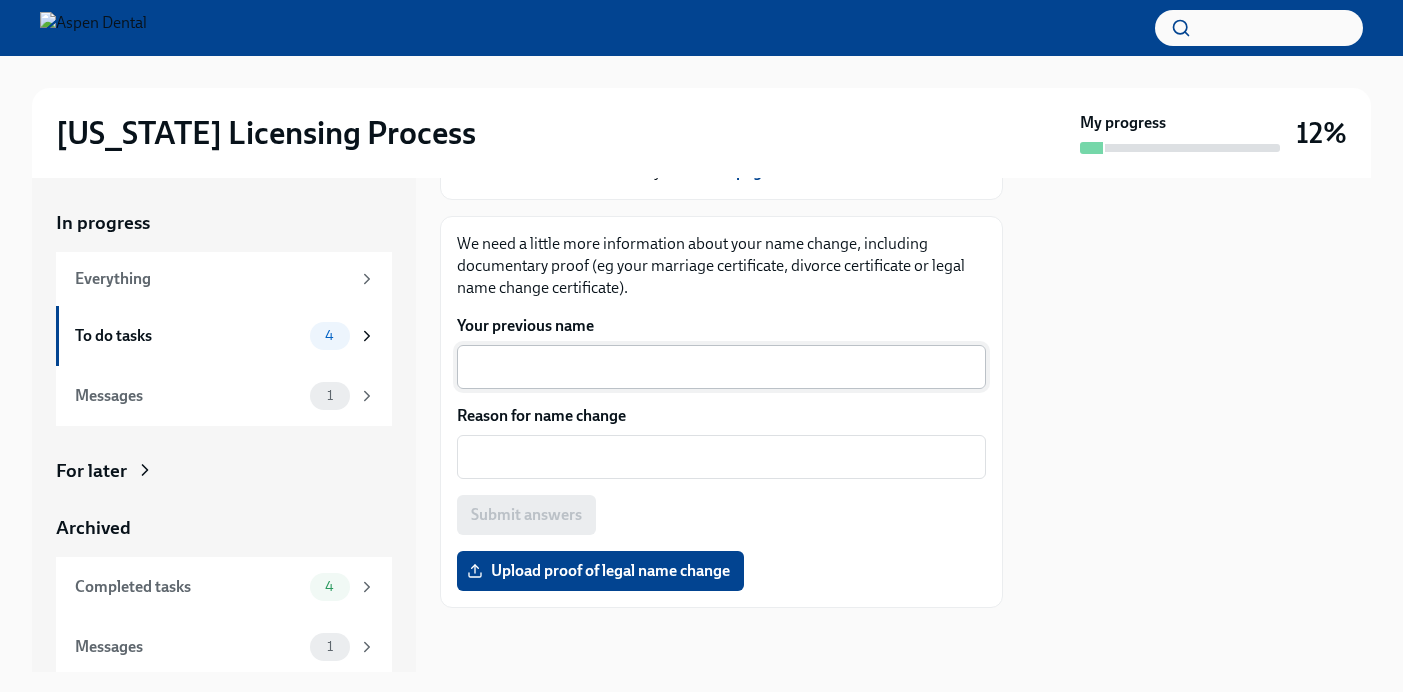 click on "x ​" at bounding box center (721, 367) 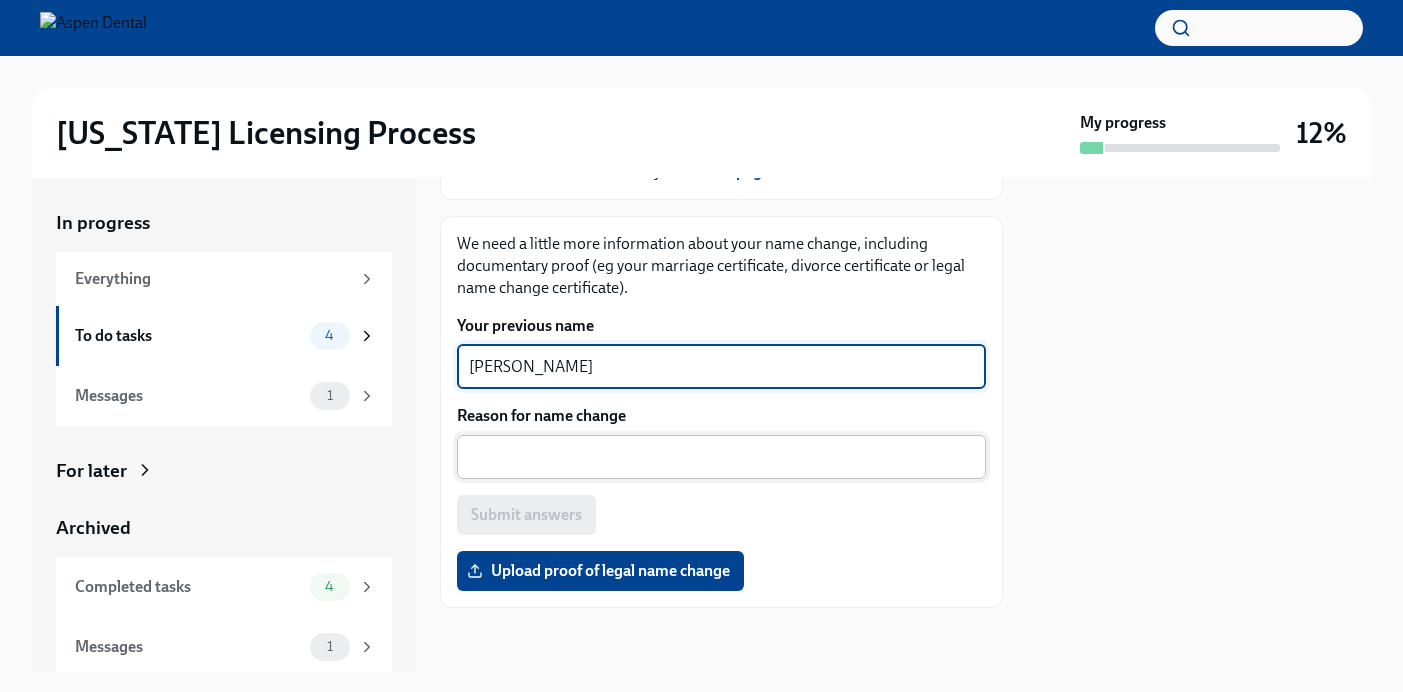 type on "[PERSON_NAME]" 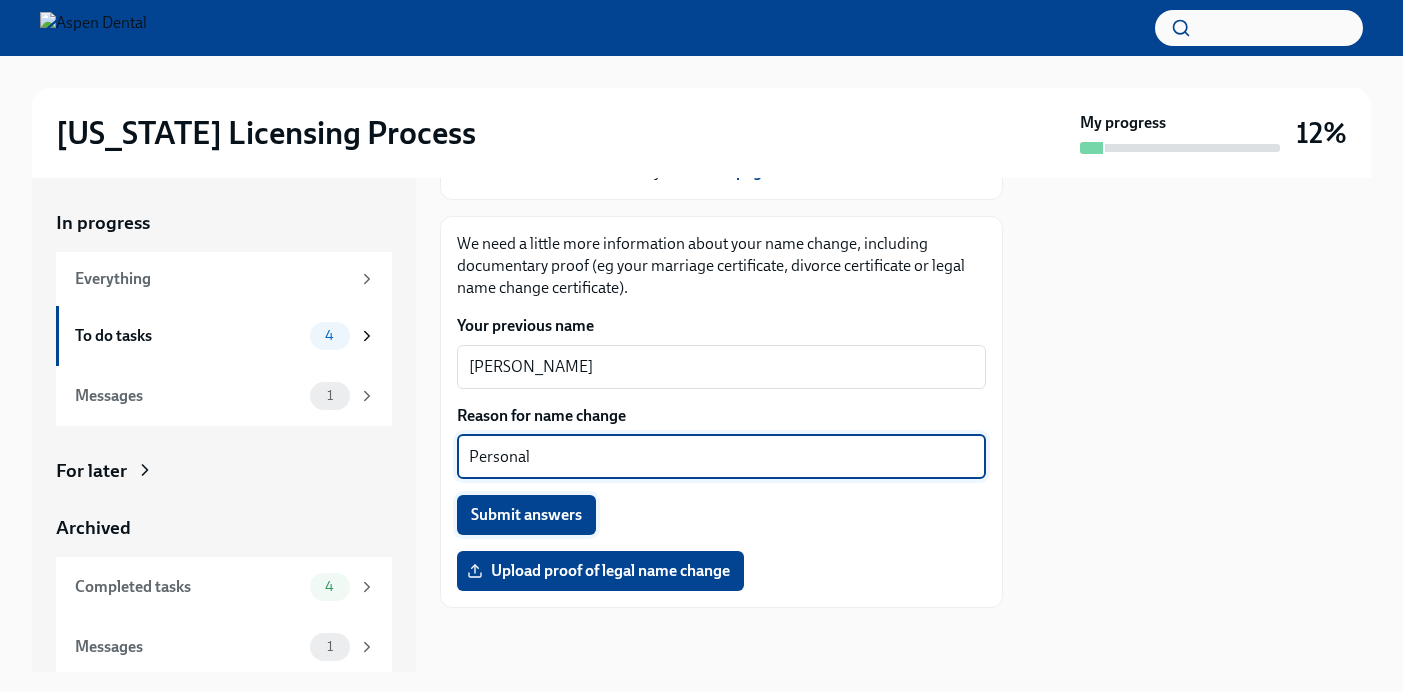 type on "Personal" 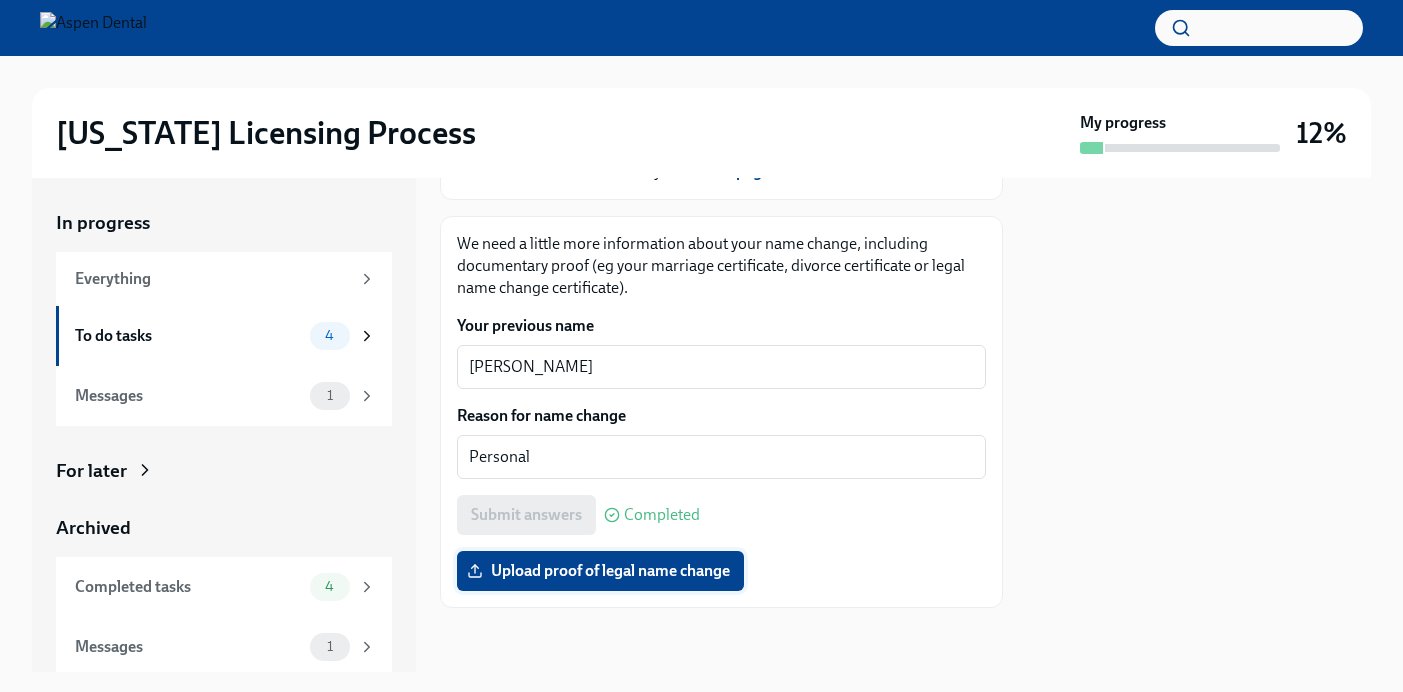 click on "Upload proof of legal name change" at bounding box center [600, 571] 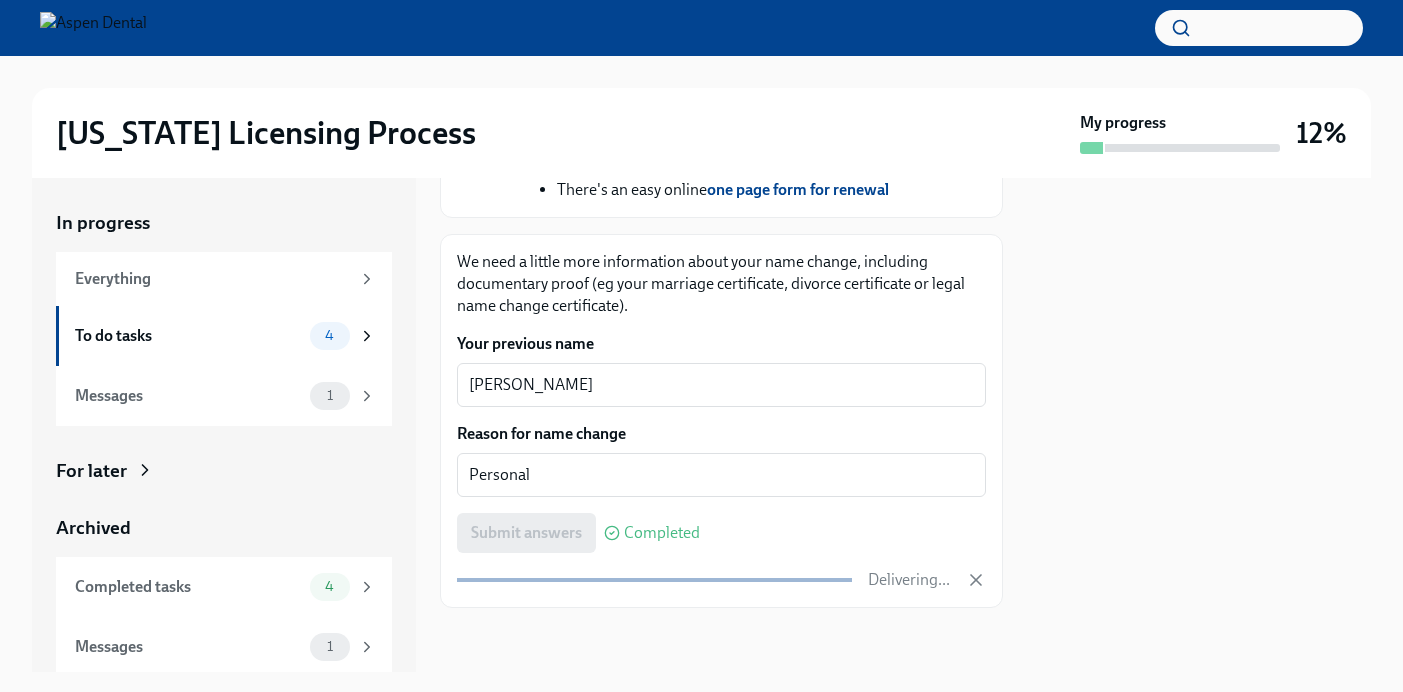 scroll, scrollTop: 1058, scrollLeft: 0, axis: vertical 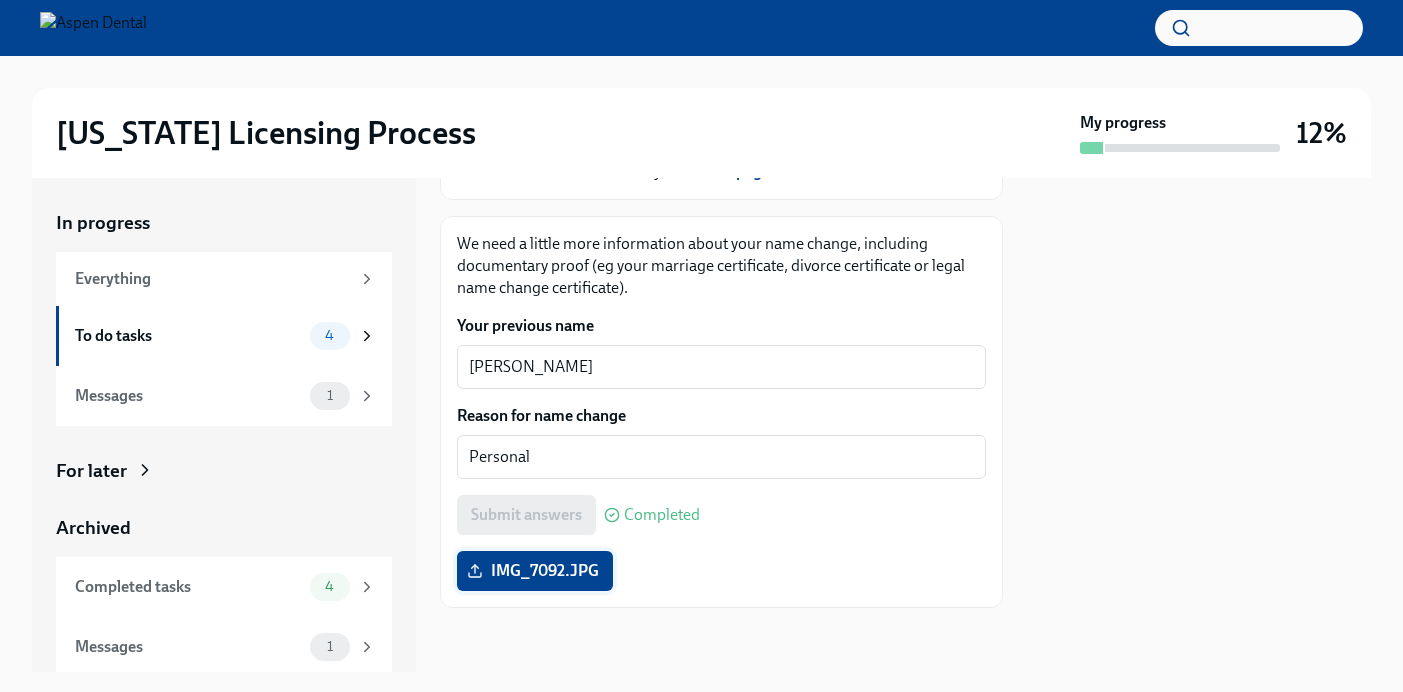 click on "IMG_7092.JPG" at bounding box center (535, 571) 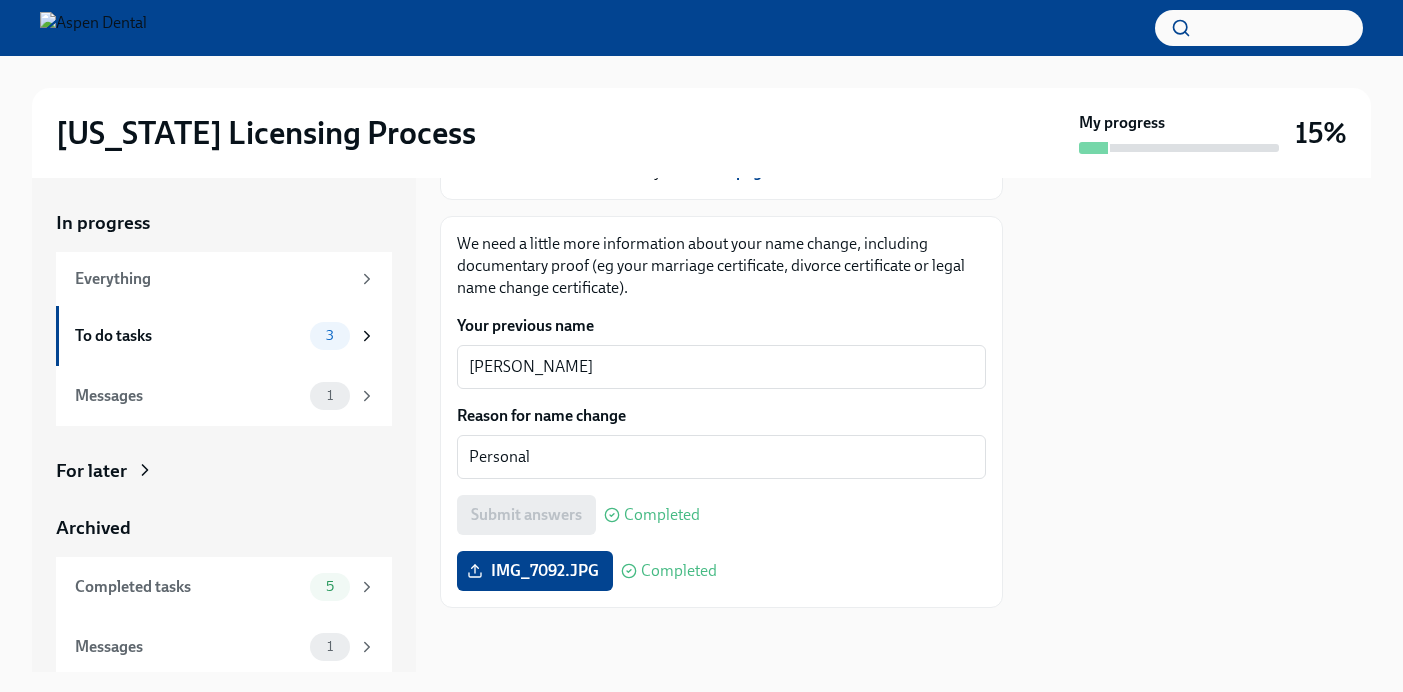 scroll, scrollTop: 1058, scrollLeft: 0, axis: vertical 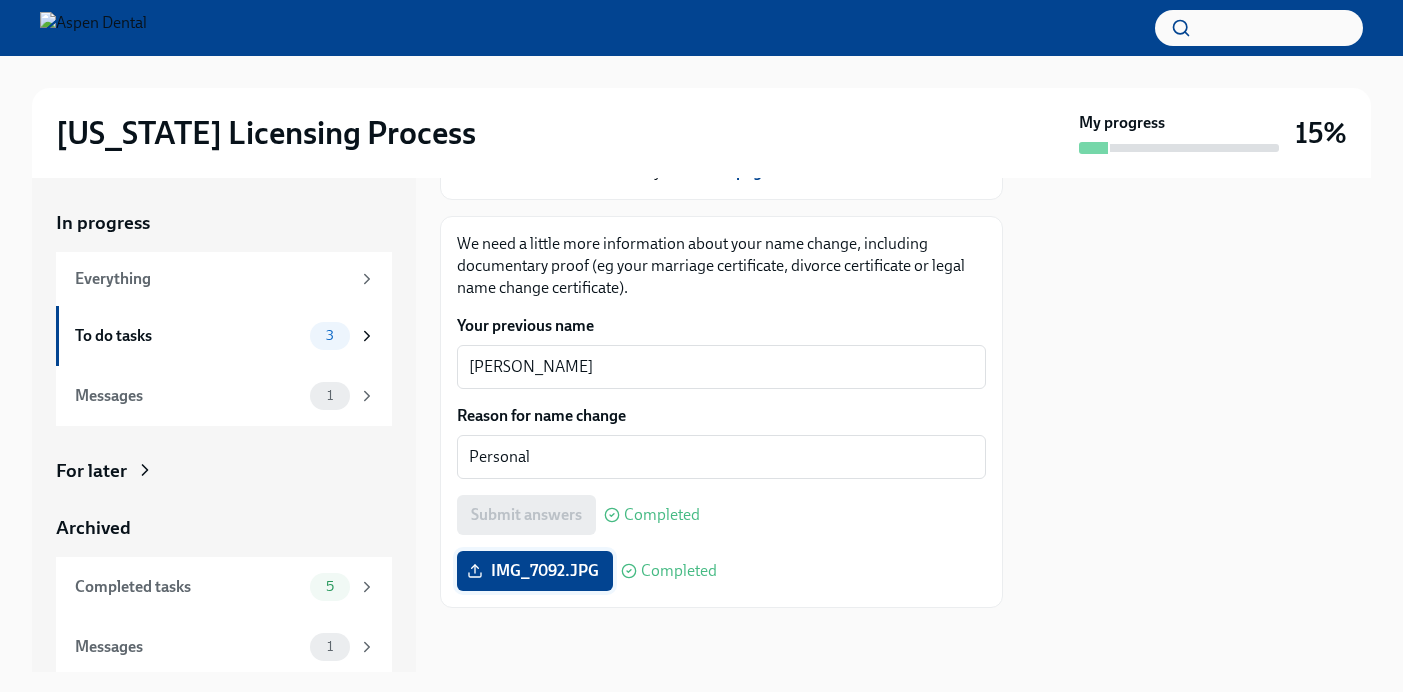 click on "IMG_7092.JPG" at bounding box center (535, 571) 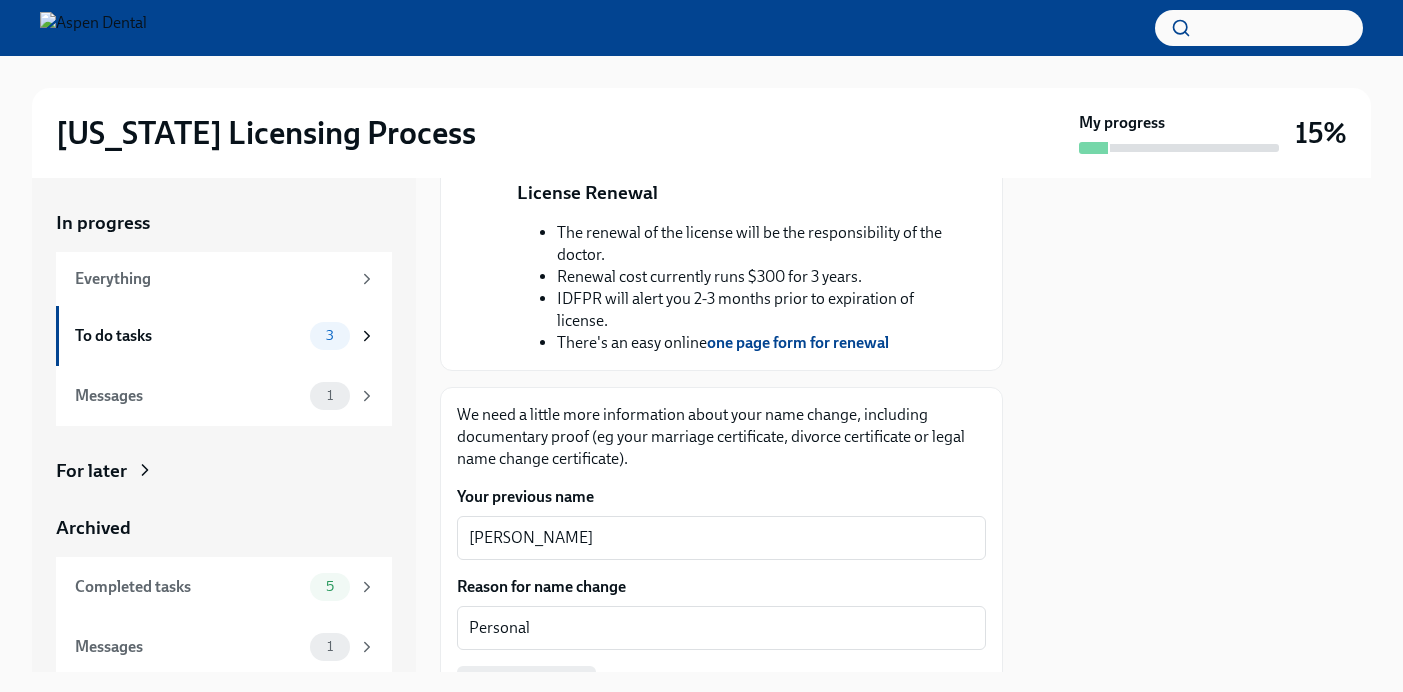 scroll, scrollTop: 1058, scrollLeft: 0, axis: vertical 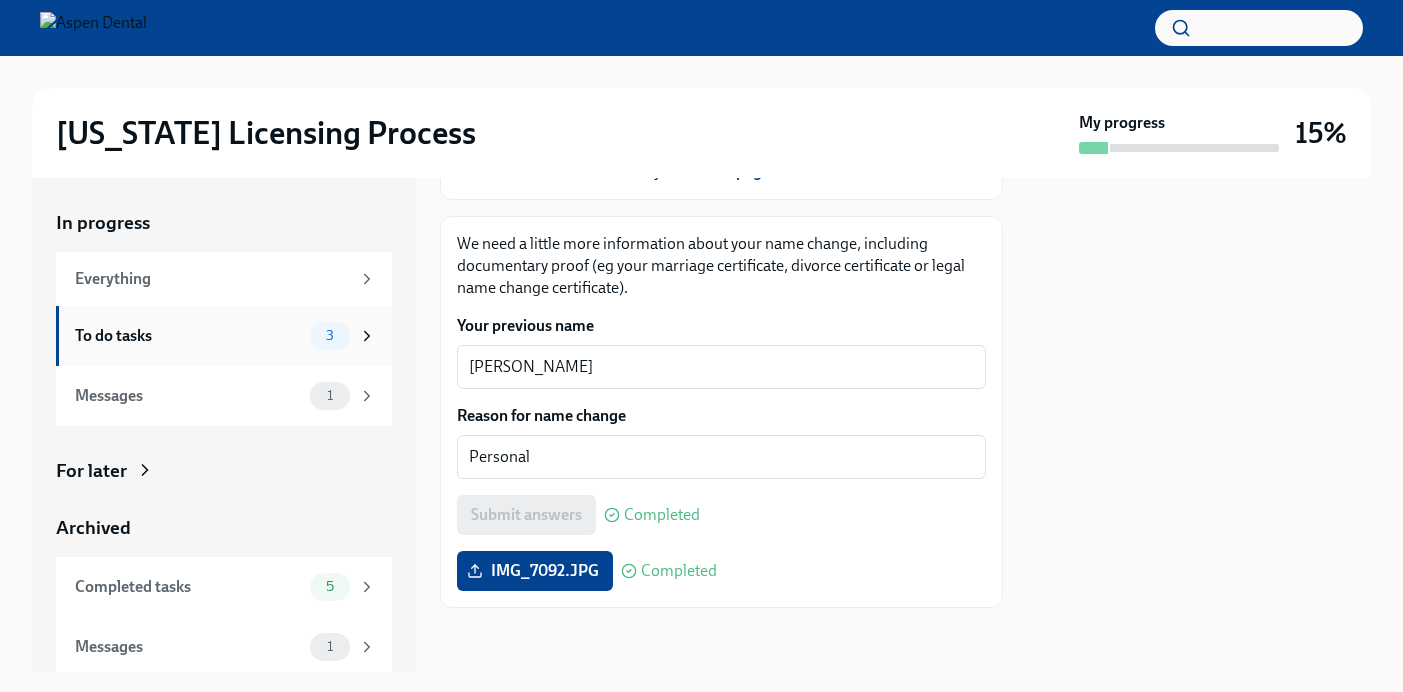 click on "To do tasks" at bounding box center [188, 336] 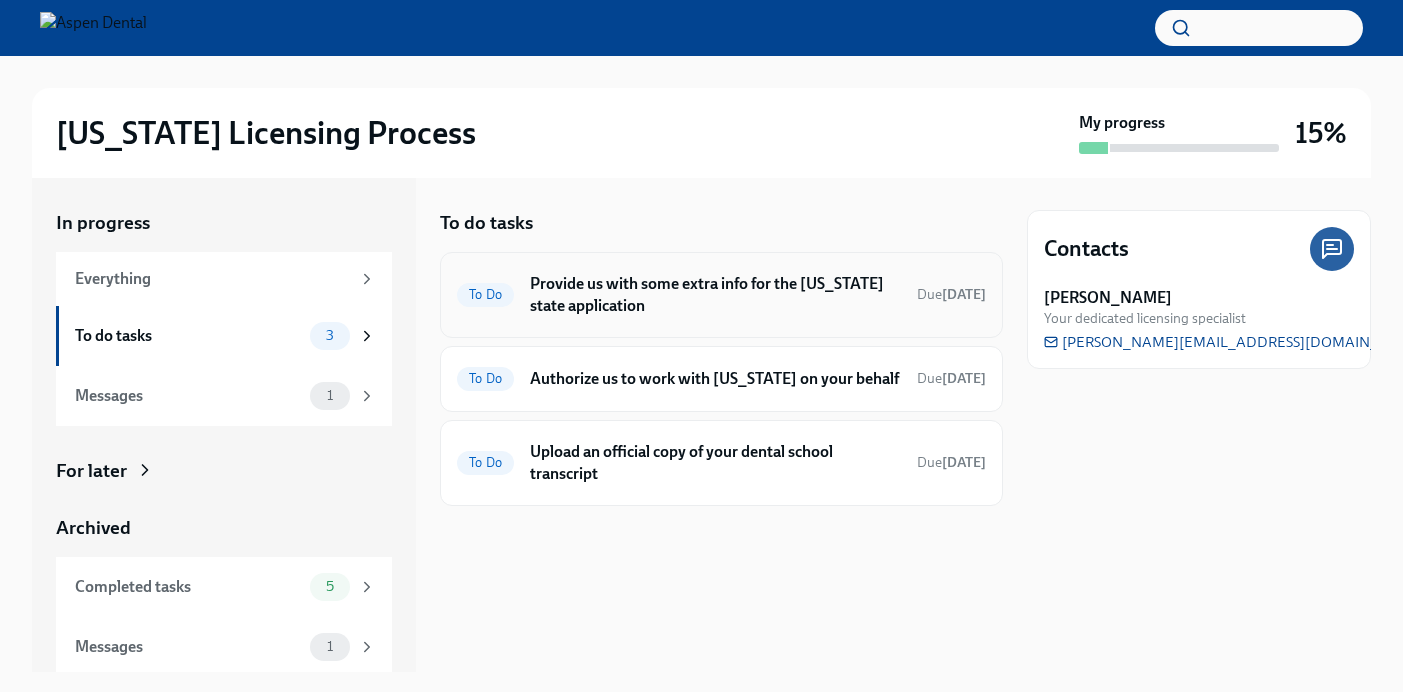 click on "Provide us with some extra info for the [US_STATE] state application" at bounding box center [715, 295] 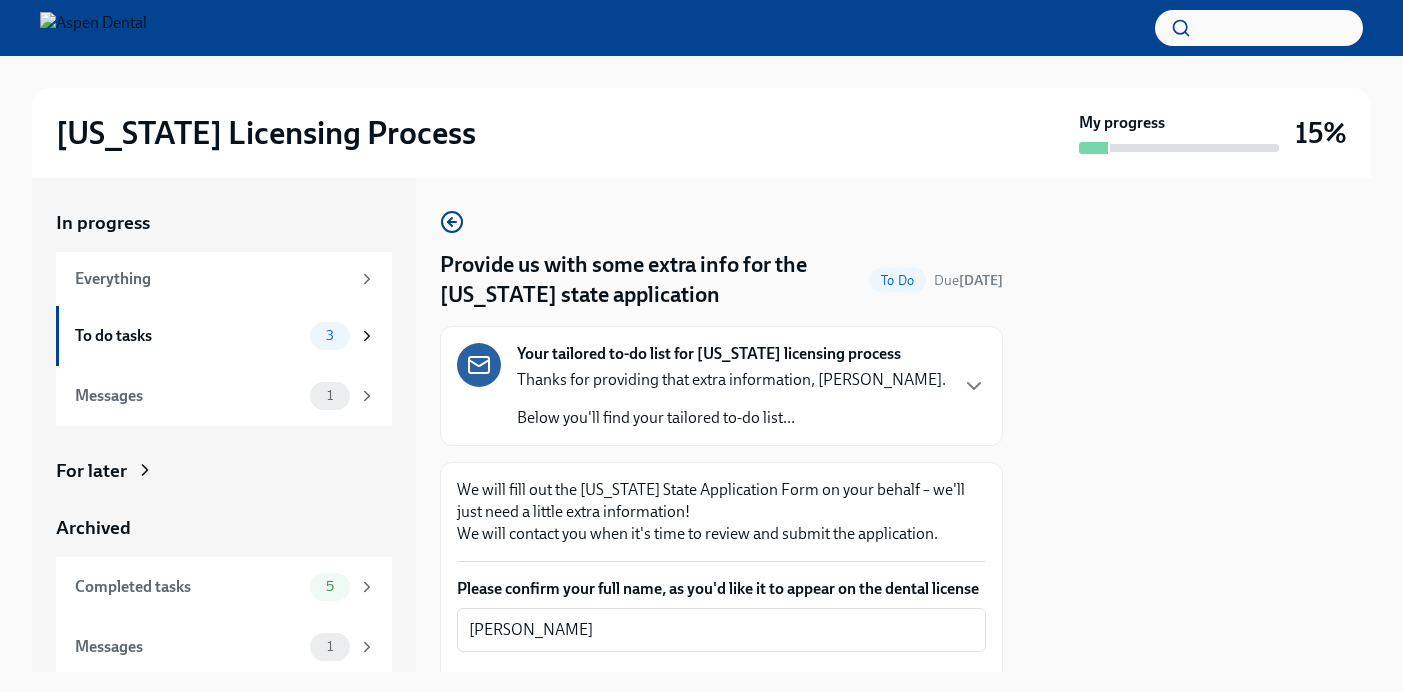 click on "Thanks for providing that extra information, [PERSON_NAME]." at bounding box center (731, 380) 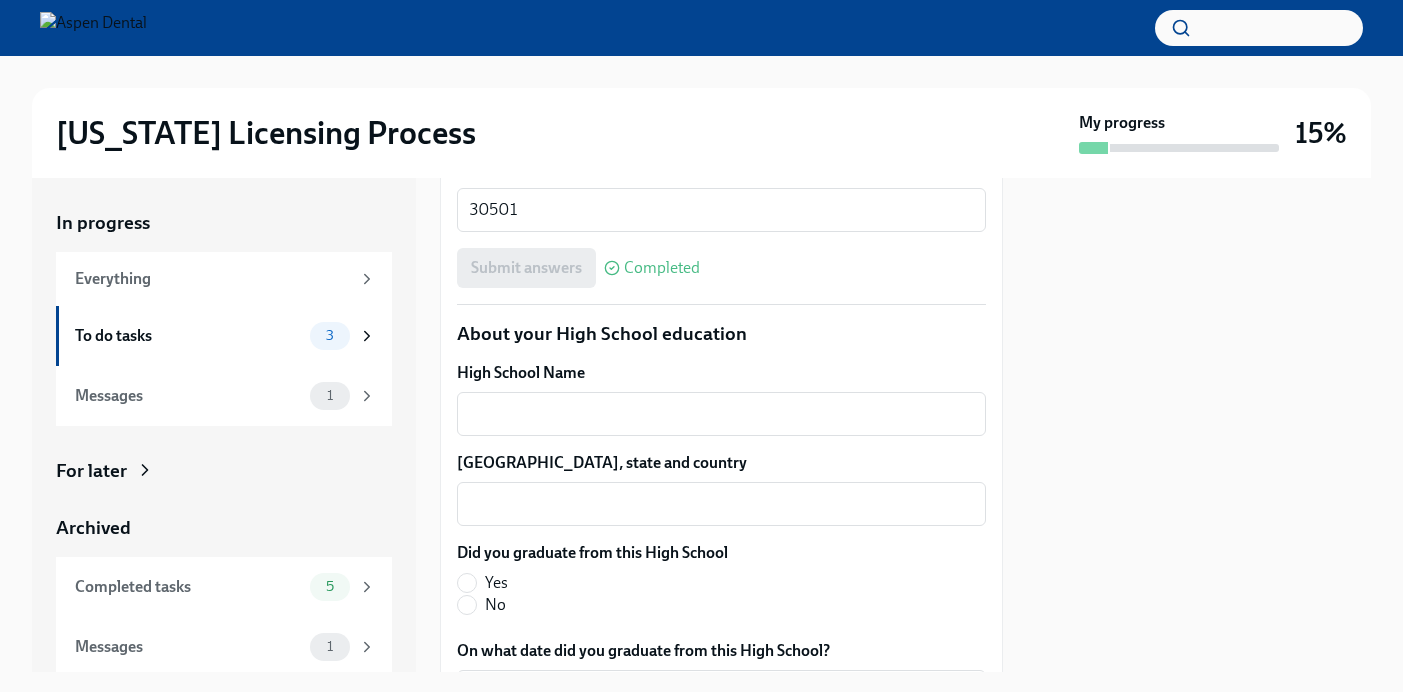 scroll, scrollTop: 2060, scrollLeft: 0, axis: vertical 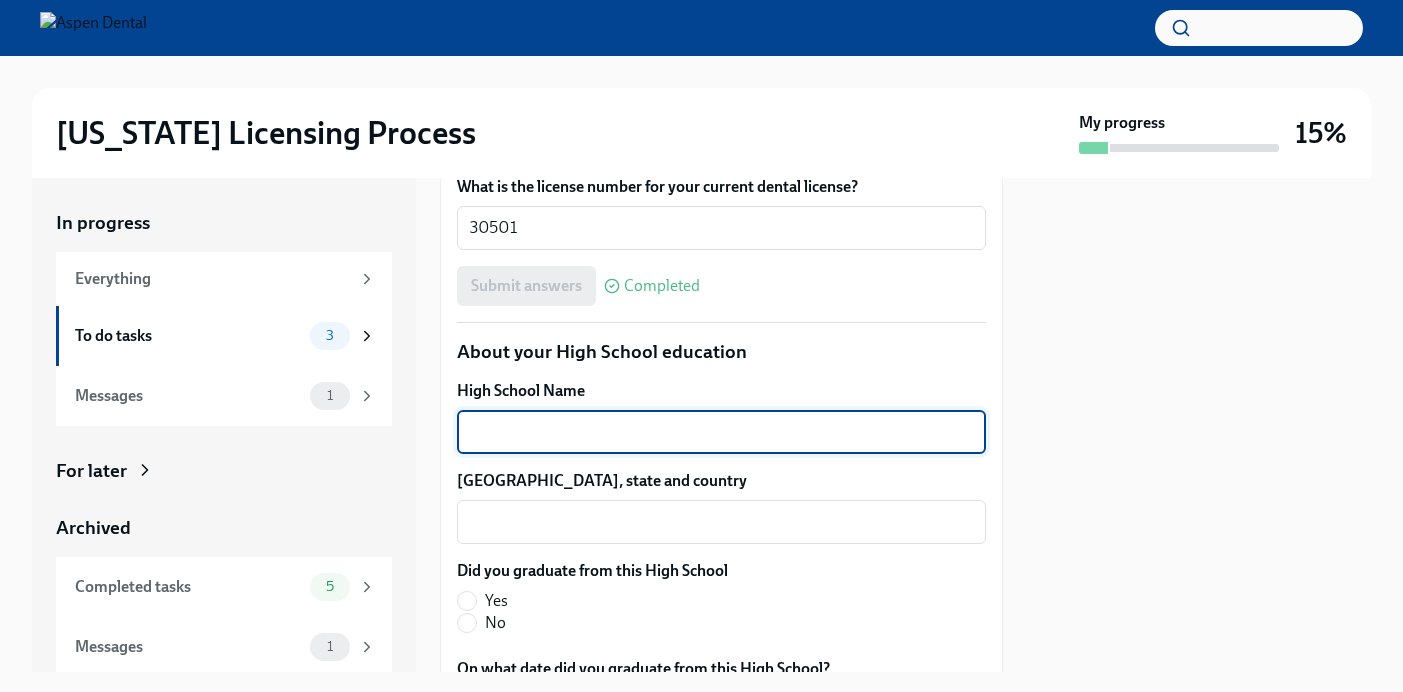 click on "High School Name" at bounding box center [721, 432] 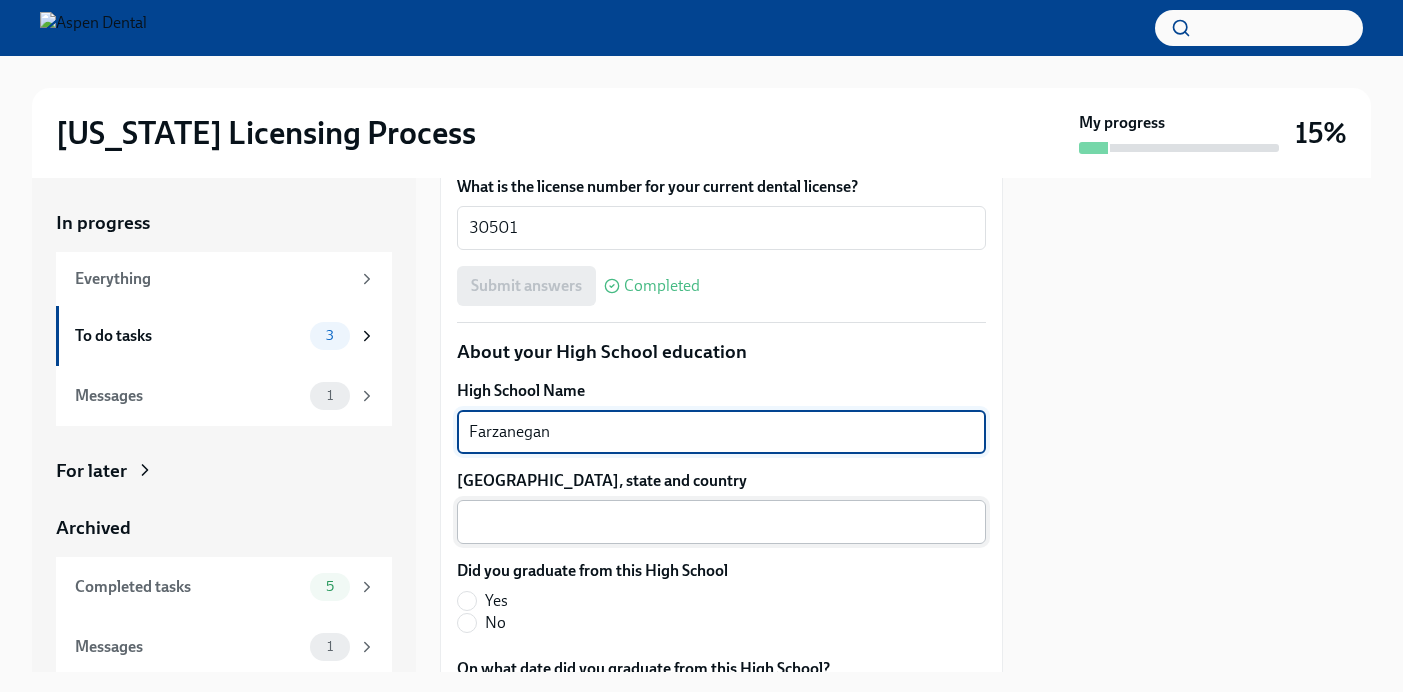 type on "Farzanegan" 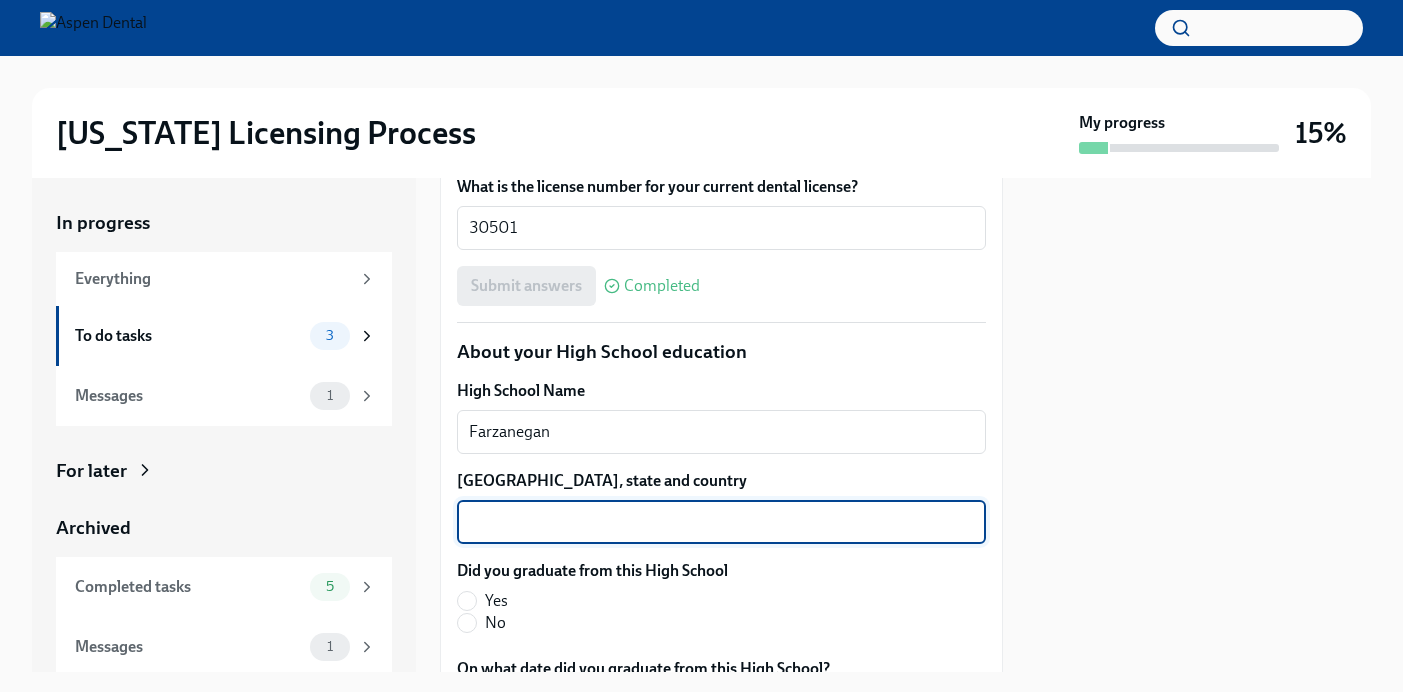 click on "[GEOGRAPHIC_DATA], state and country" at bounding box center [721, 522] 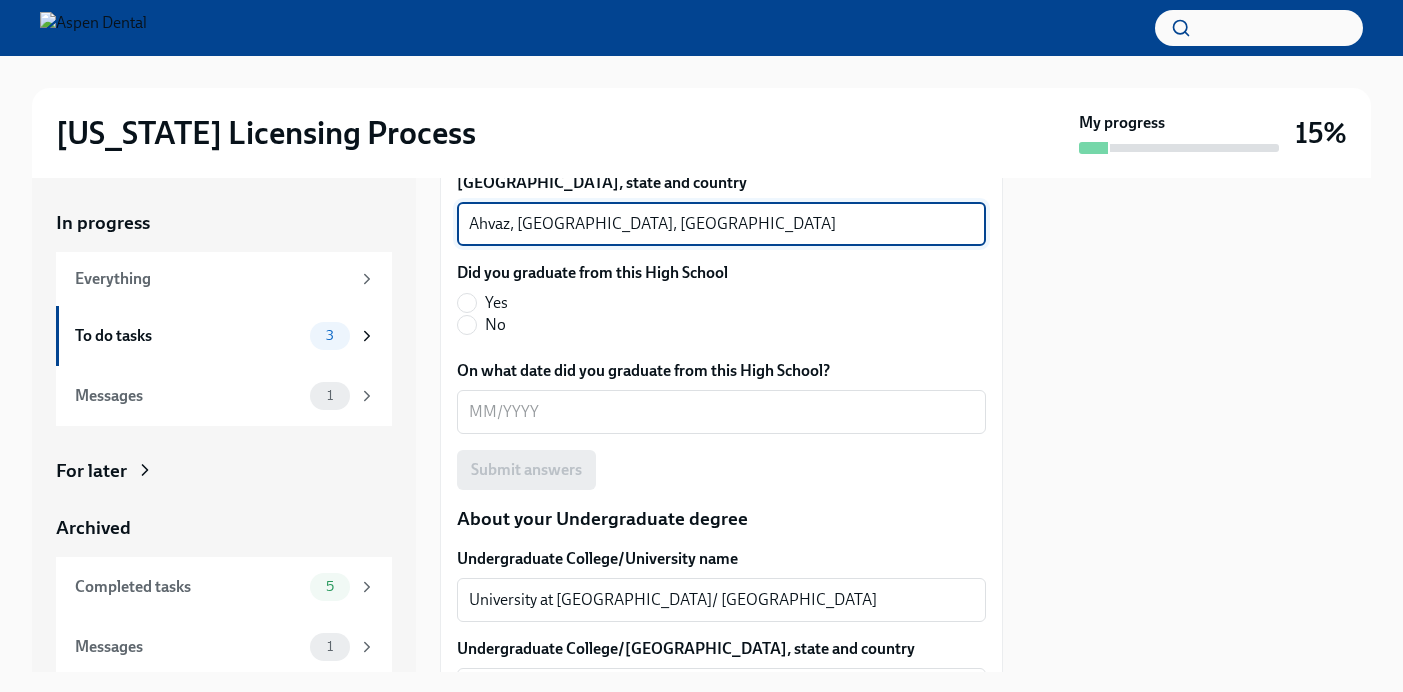 scroll, scrollTop: 2381, scrollLeft: 0, axis: vertical 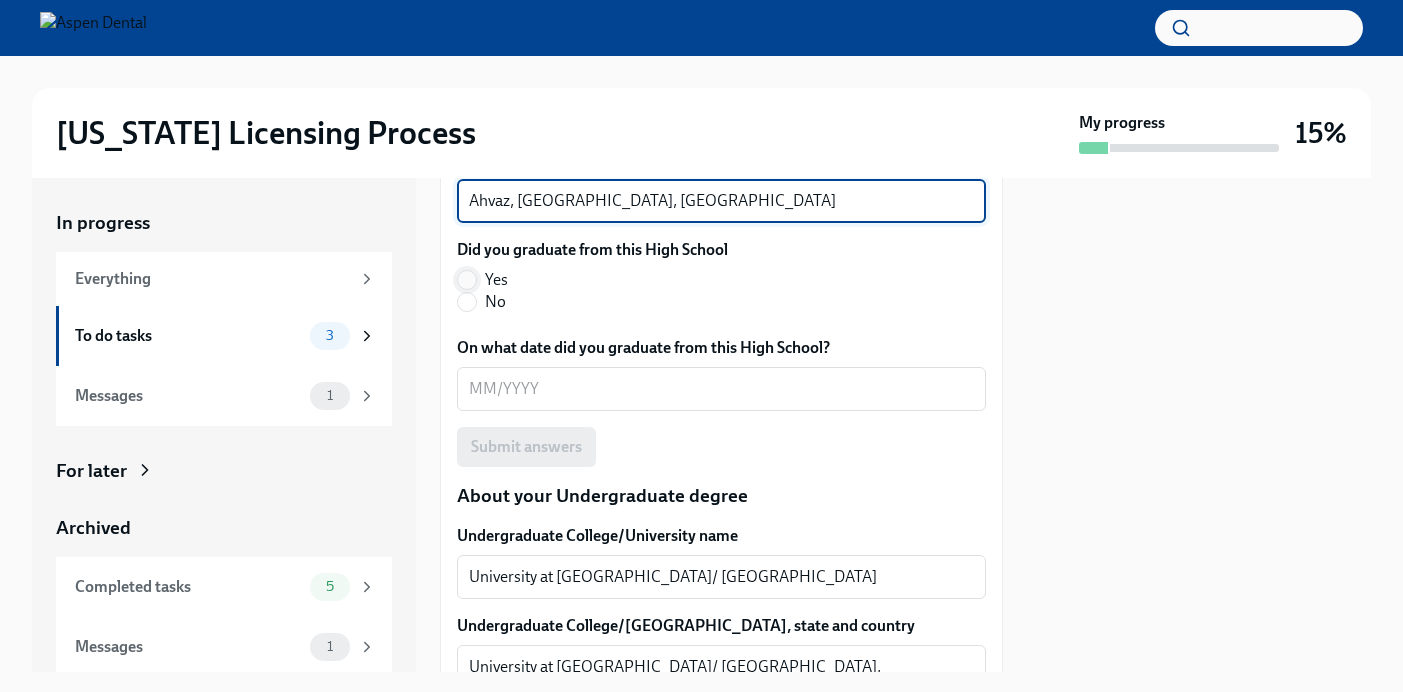type on "Ahvaz, [GEOGRAPHIC_DATA], [GEOGRAPHIC_DATA]" 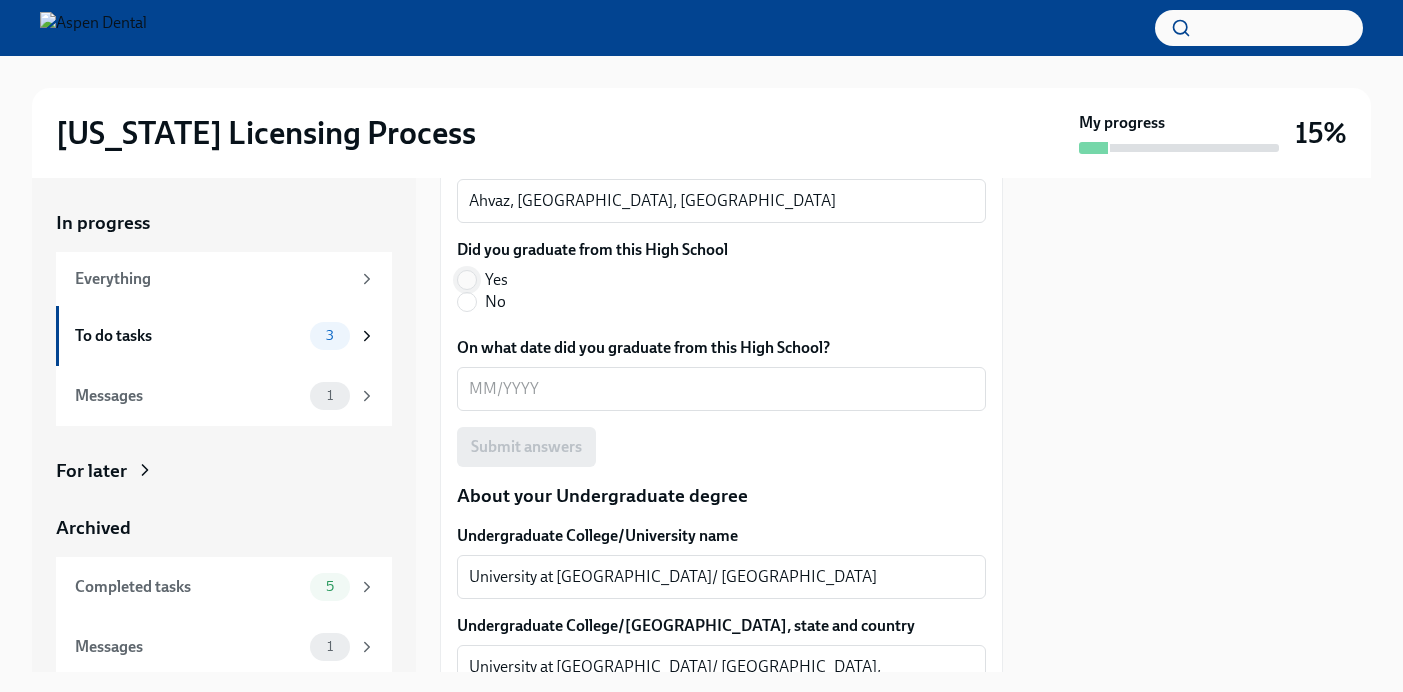 click on "Yes" at bounding box center [467, 280] 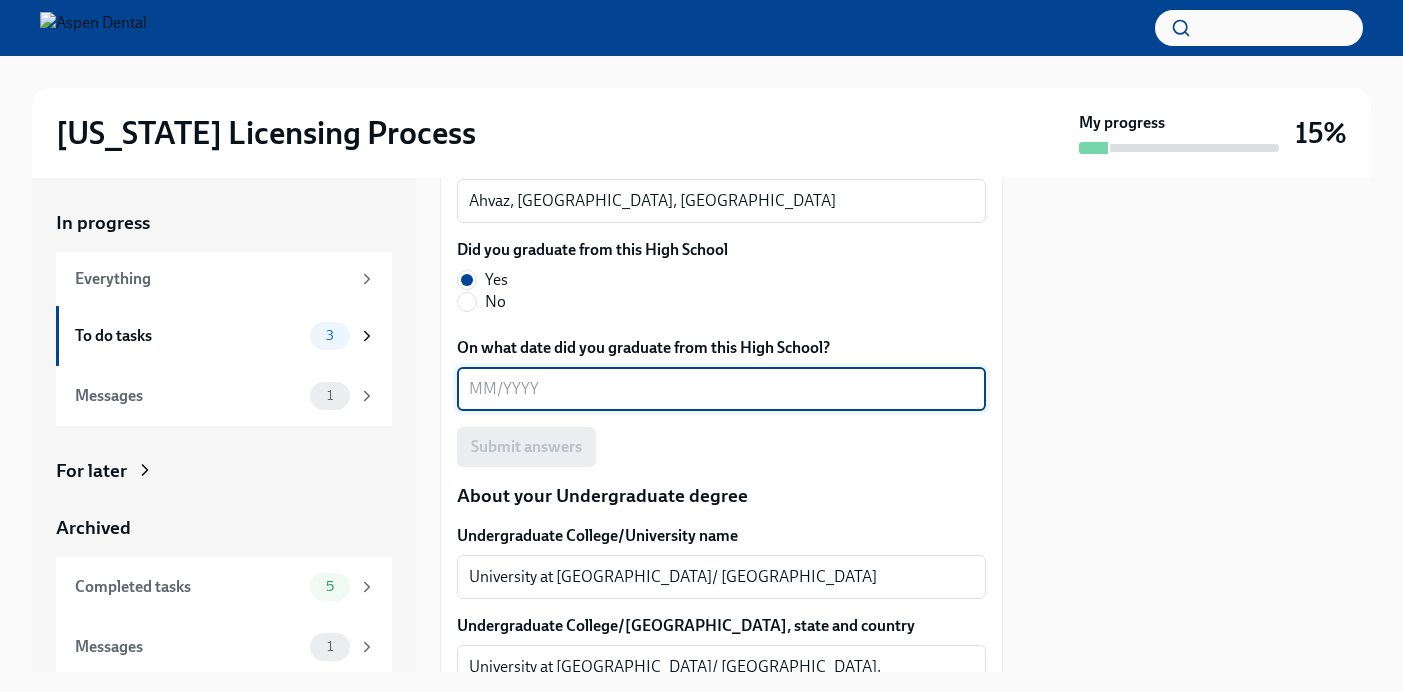 click on "On what date did you graduate from this High School?" at bounding box center (721, 389) 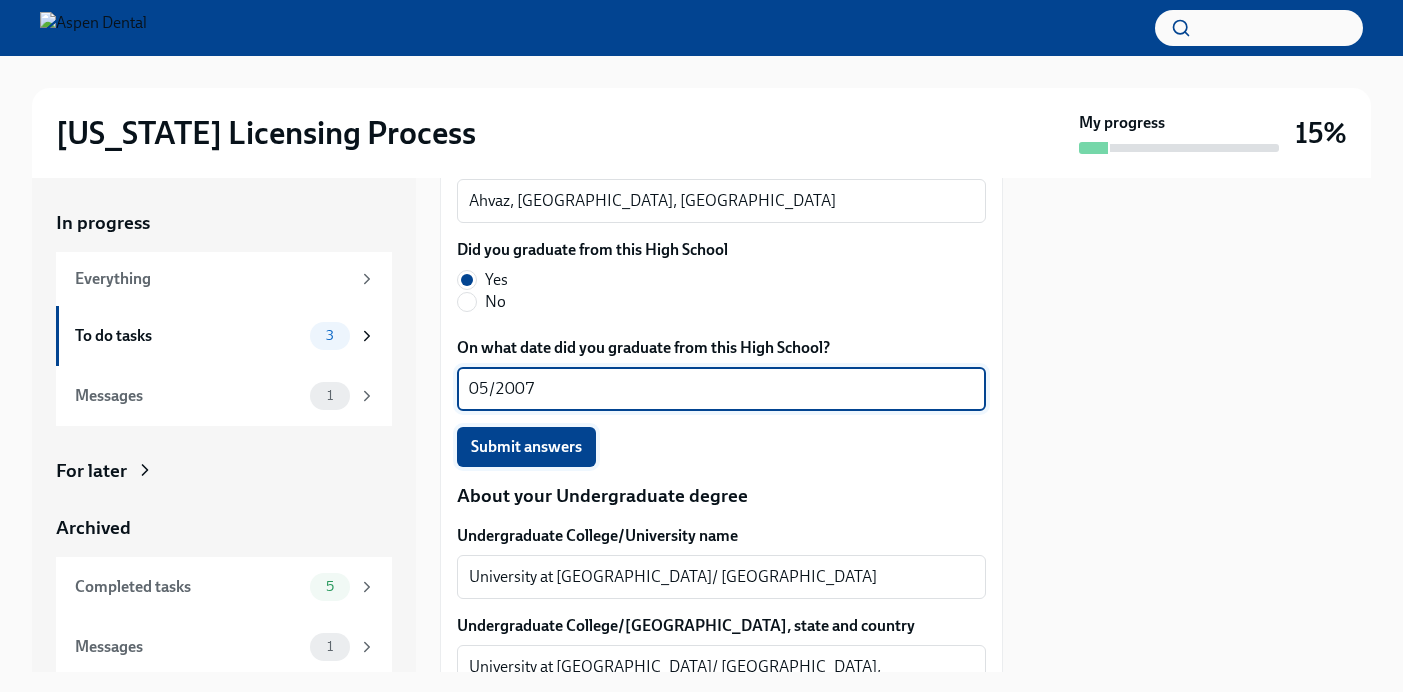 type on "05/2007" 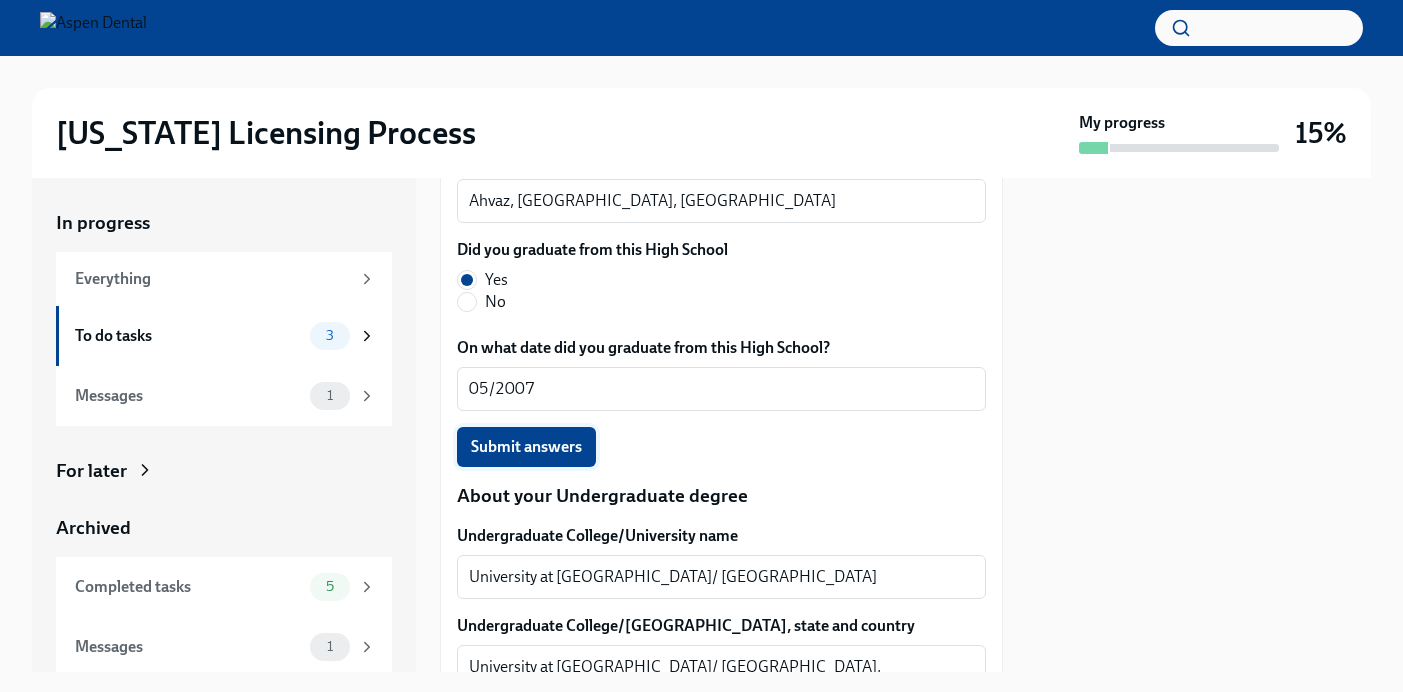 click on "Submit answers" at bounding box center (526, 447) 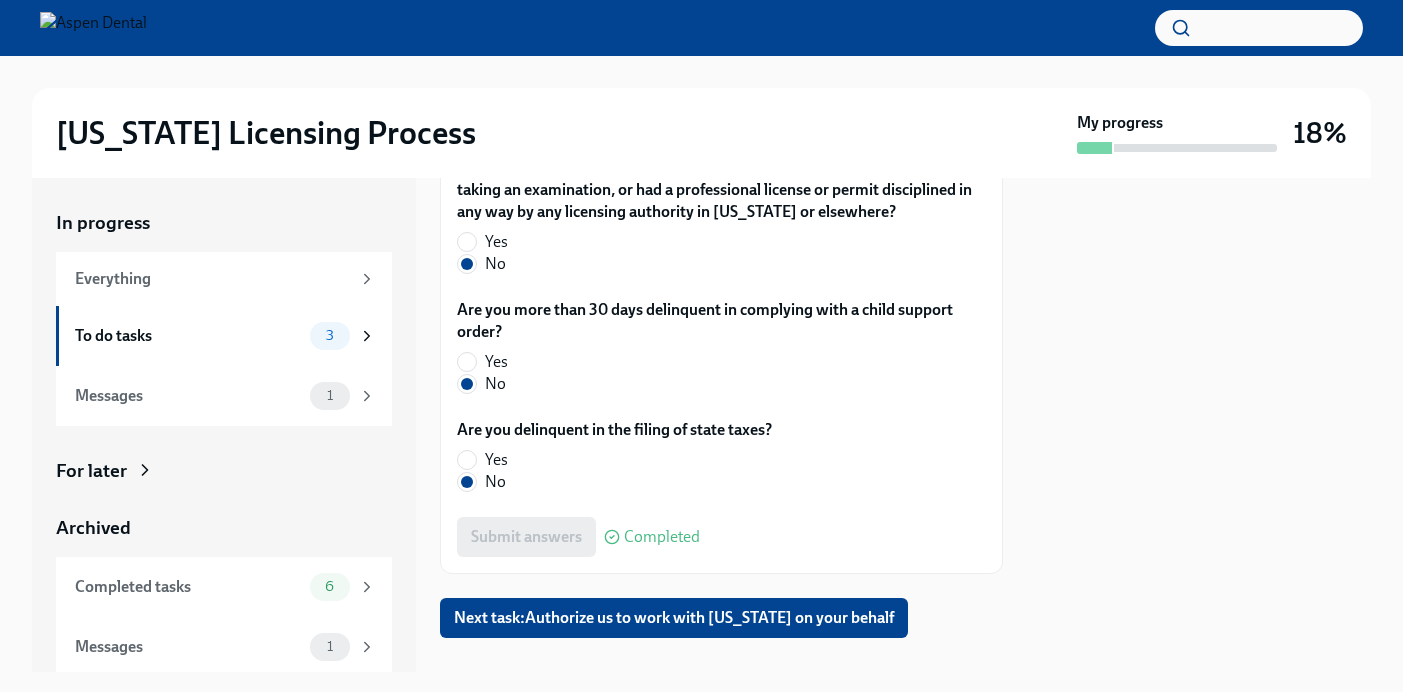 scroll, scrollTop: 5322, scrollLeft: 0, axis: vertical 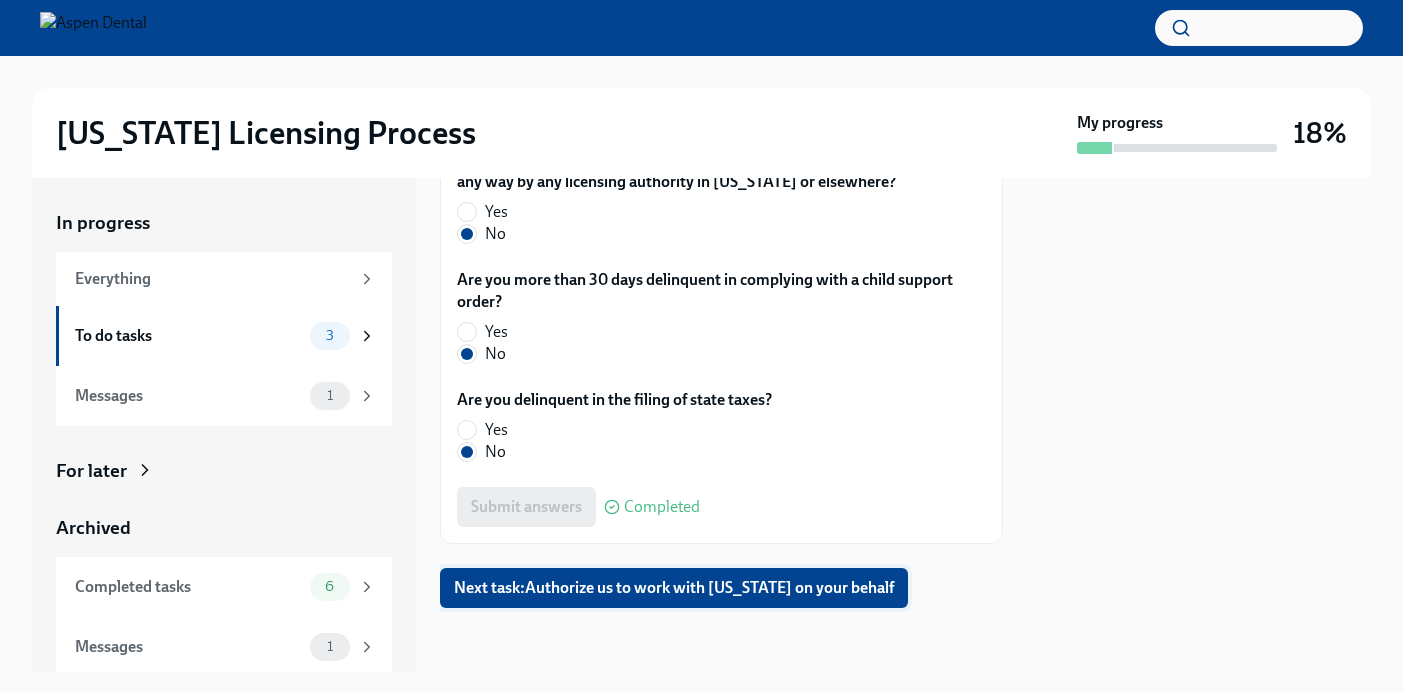 click on "Next task :  Authorize us to work with [US_STATE] on your behalf" at bounding box center [674, 588] 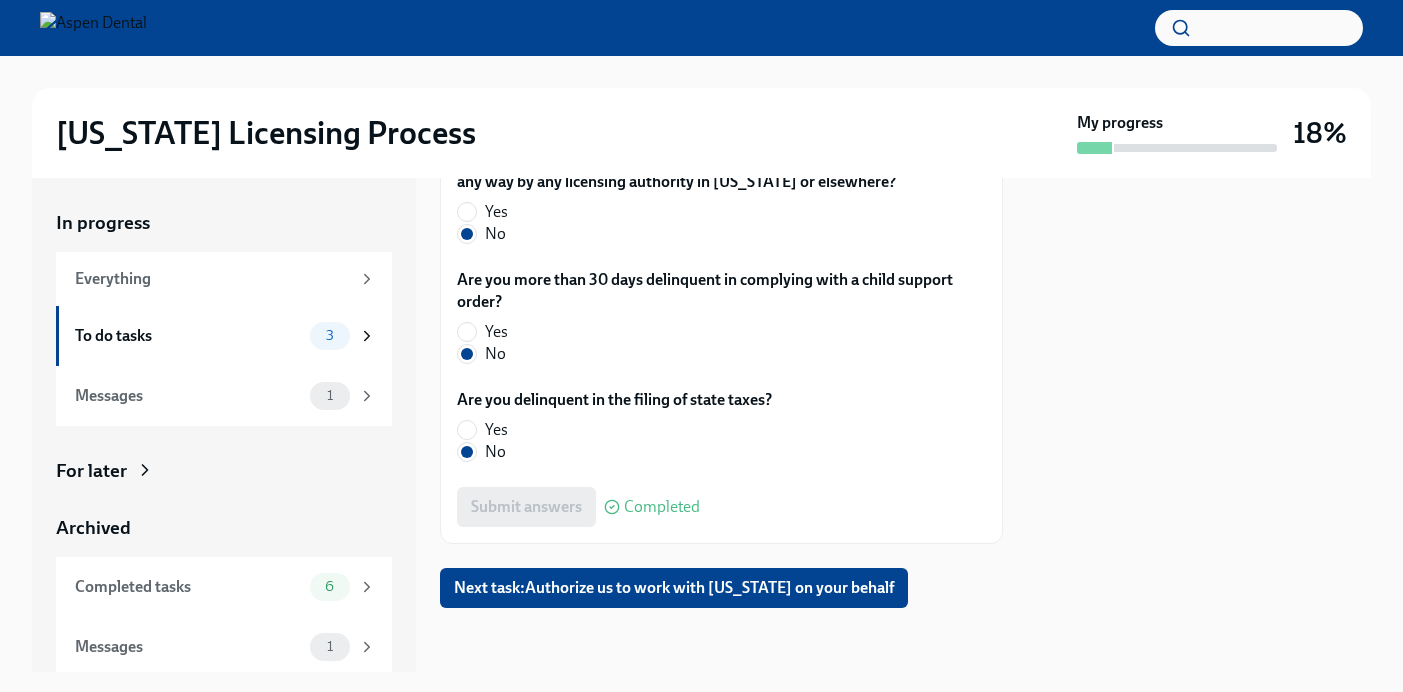 scroll, scrollTop: 0, scrollLeft: 0, axis: both 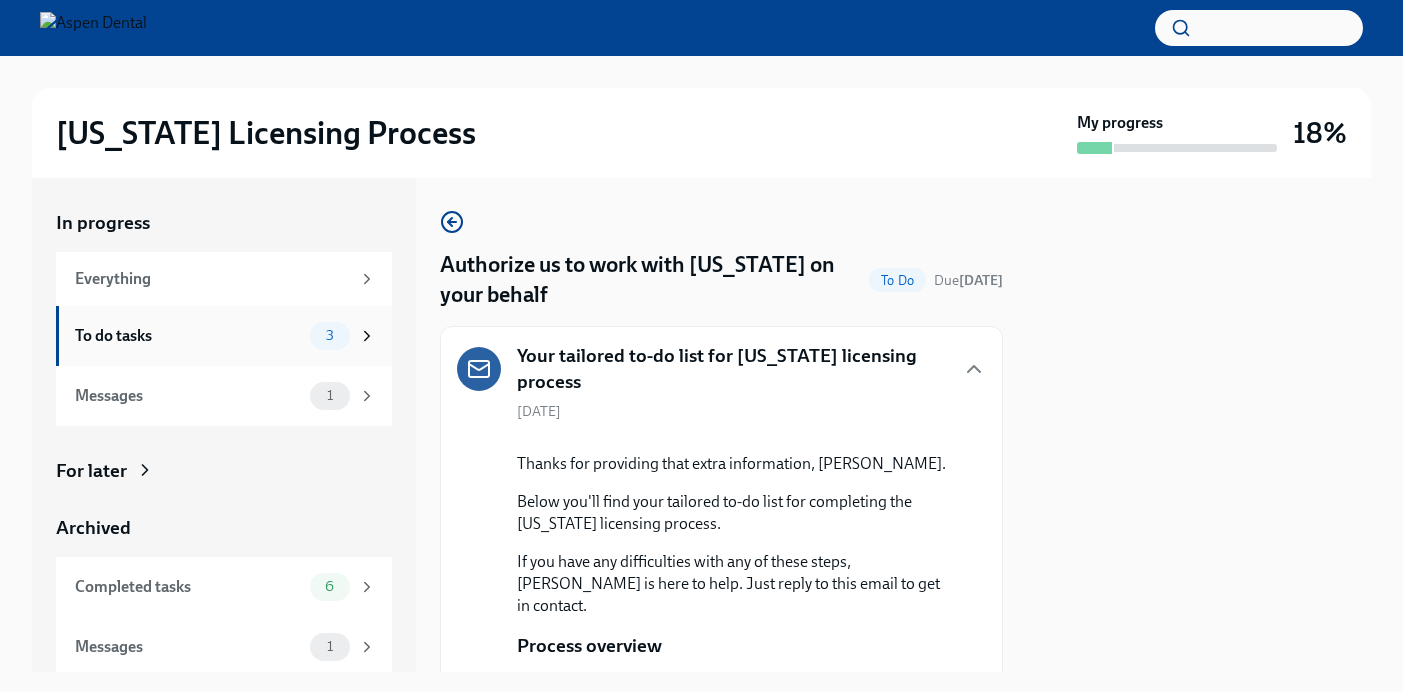 click on "To do tasks 3" at bounding box center (224, 336) 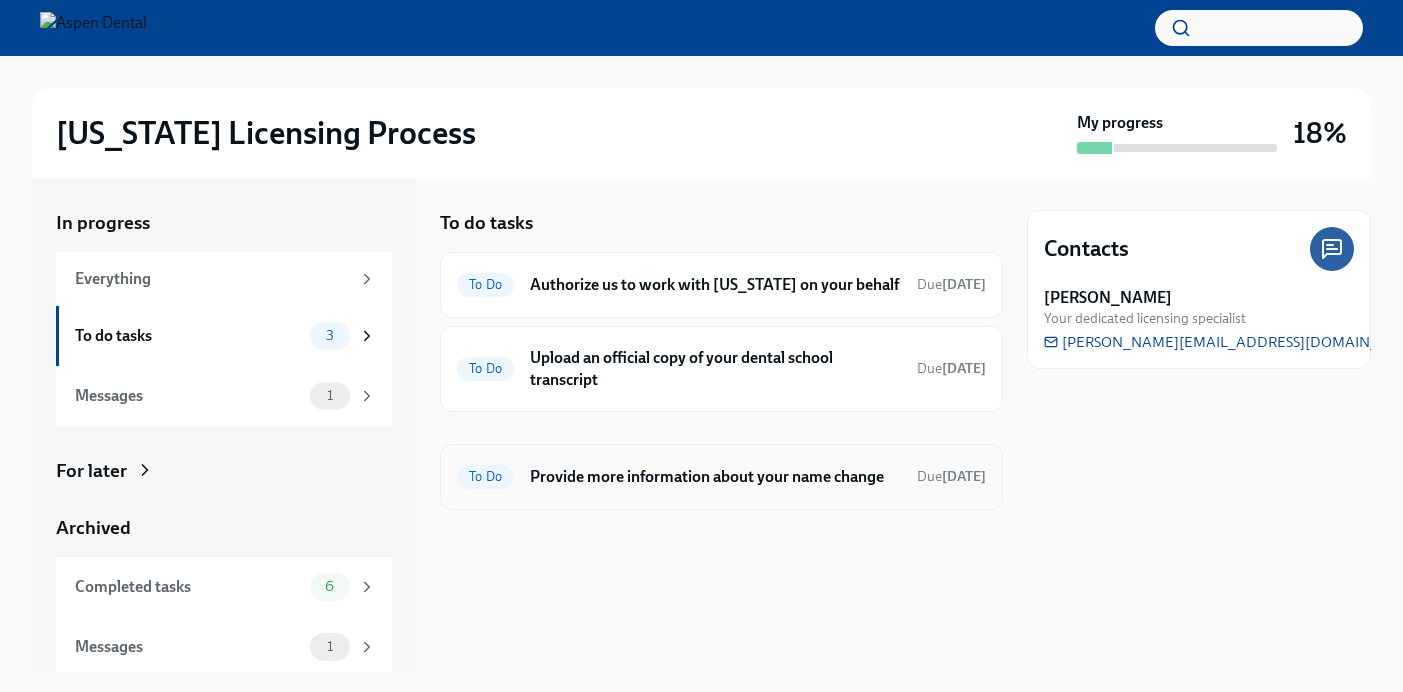 click on "Provide more information about your name change" at bounding box center [715, 477] 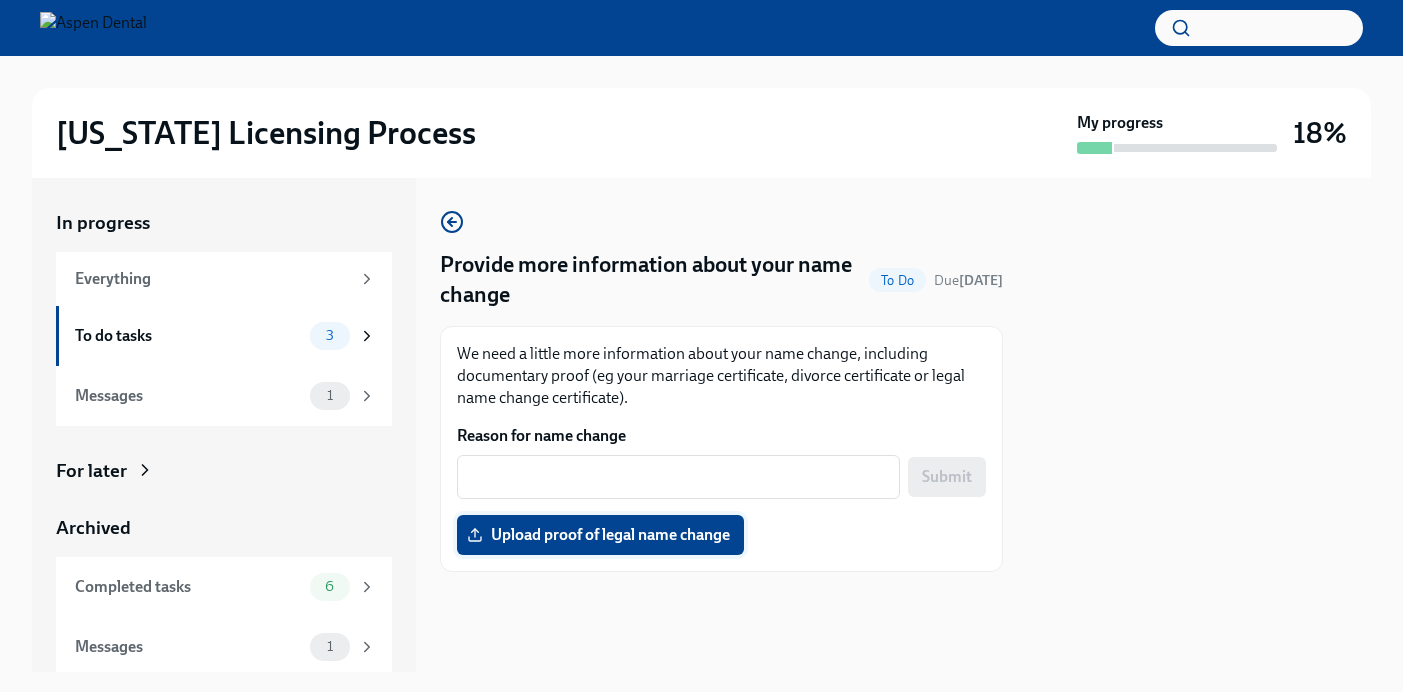 click on "Upload proof of legal name change" at bounding box center [600, 535] 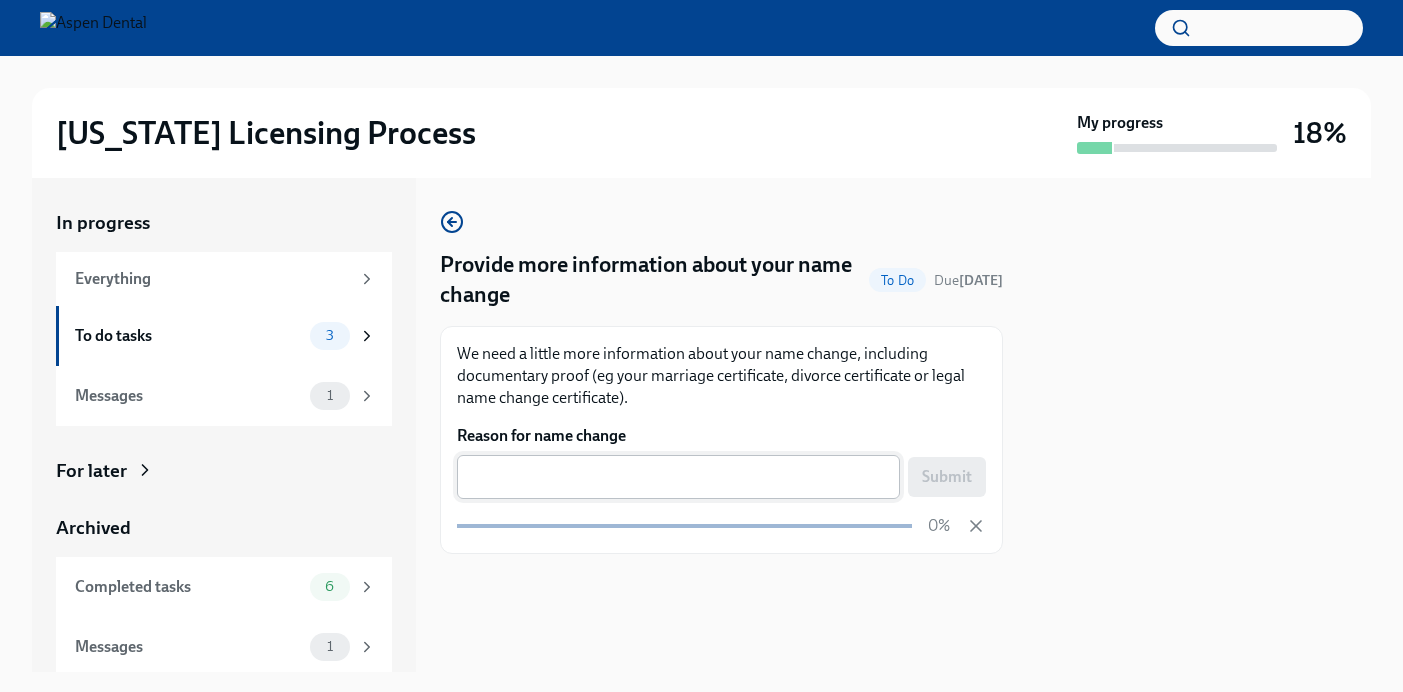 click on "Reason for name change" at bounding box center [678, 477] 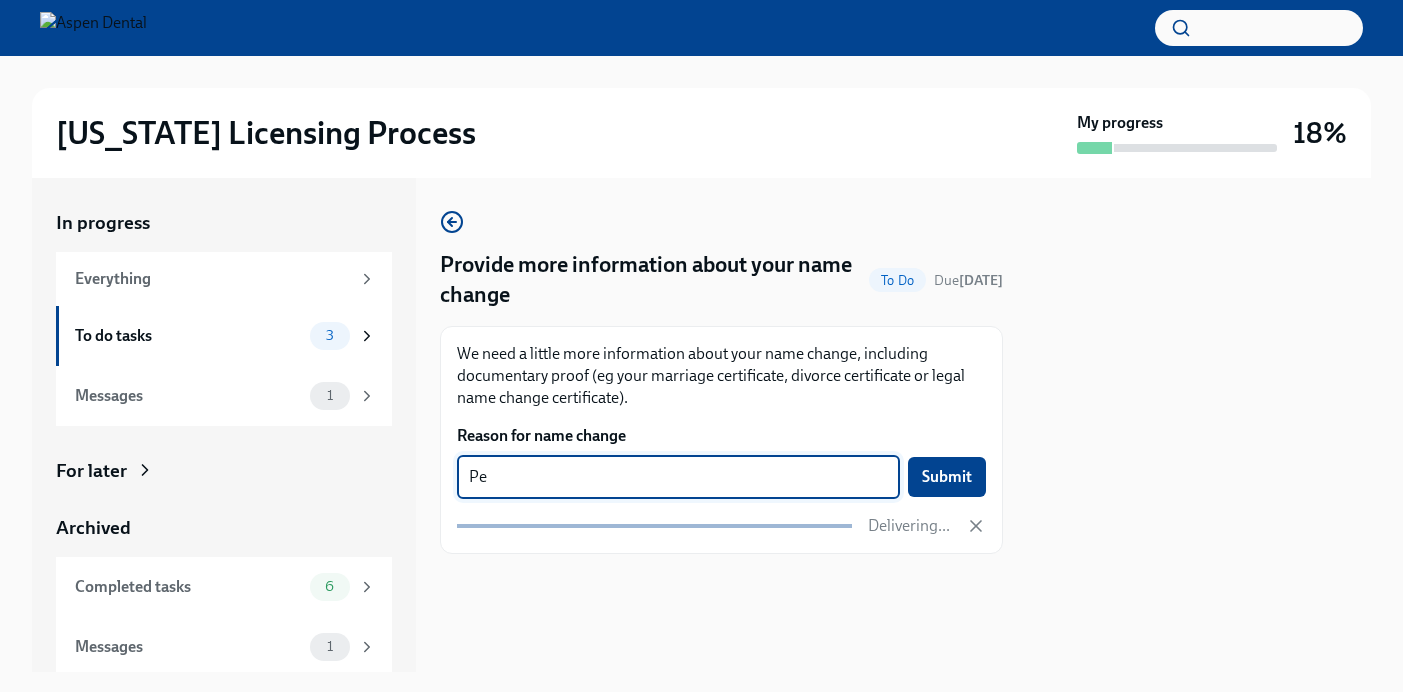 type on "P" 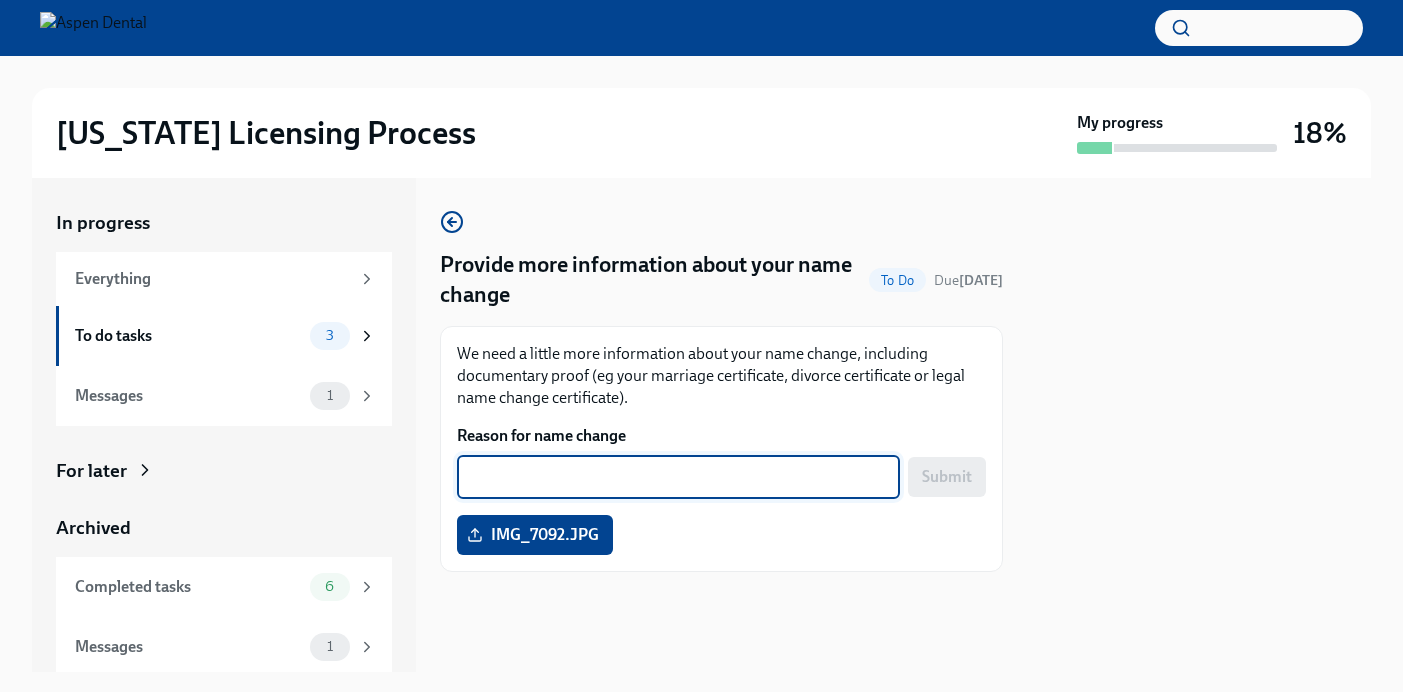 type on "p" 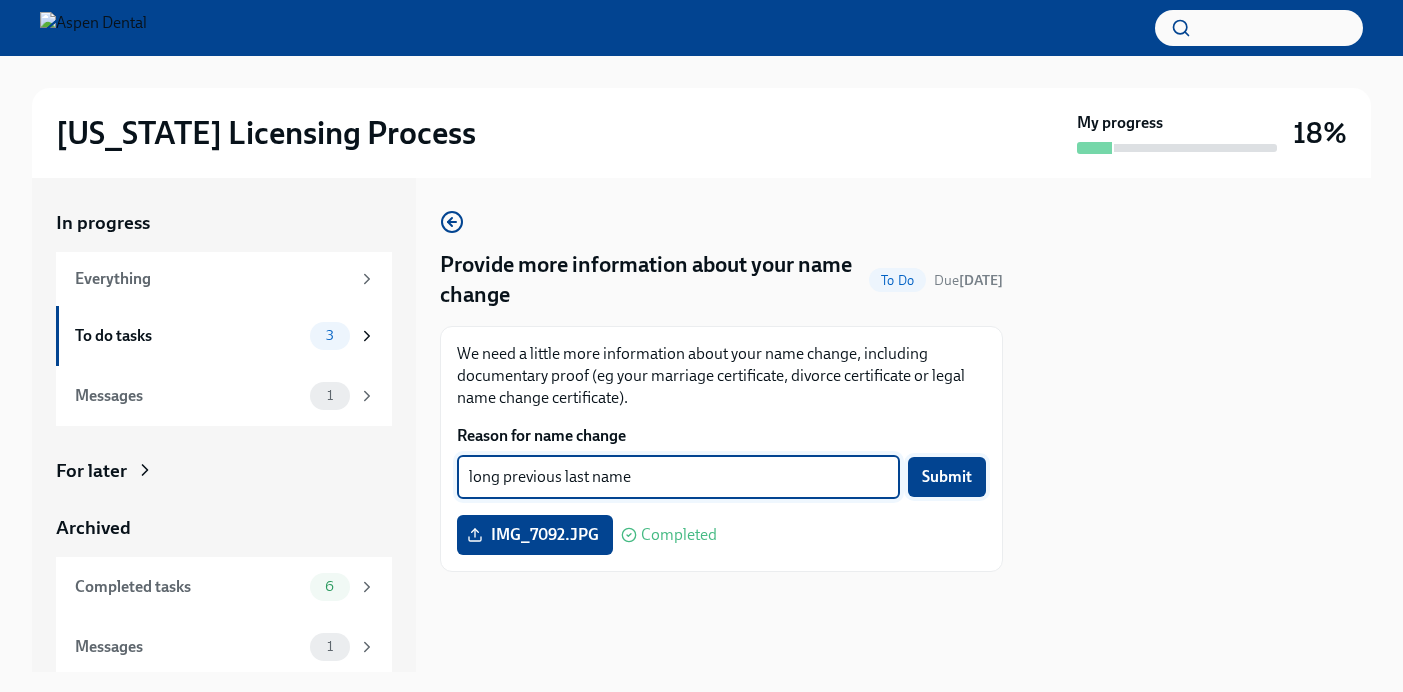 type on "long previous last name" 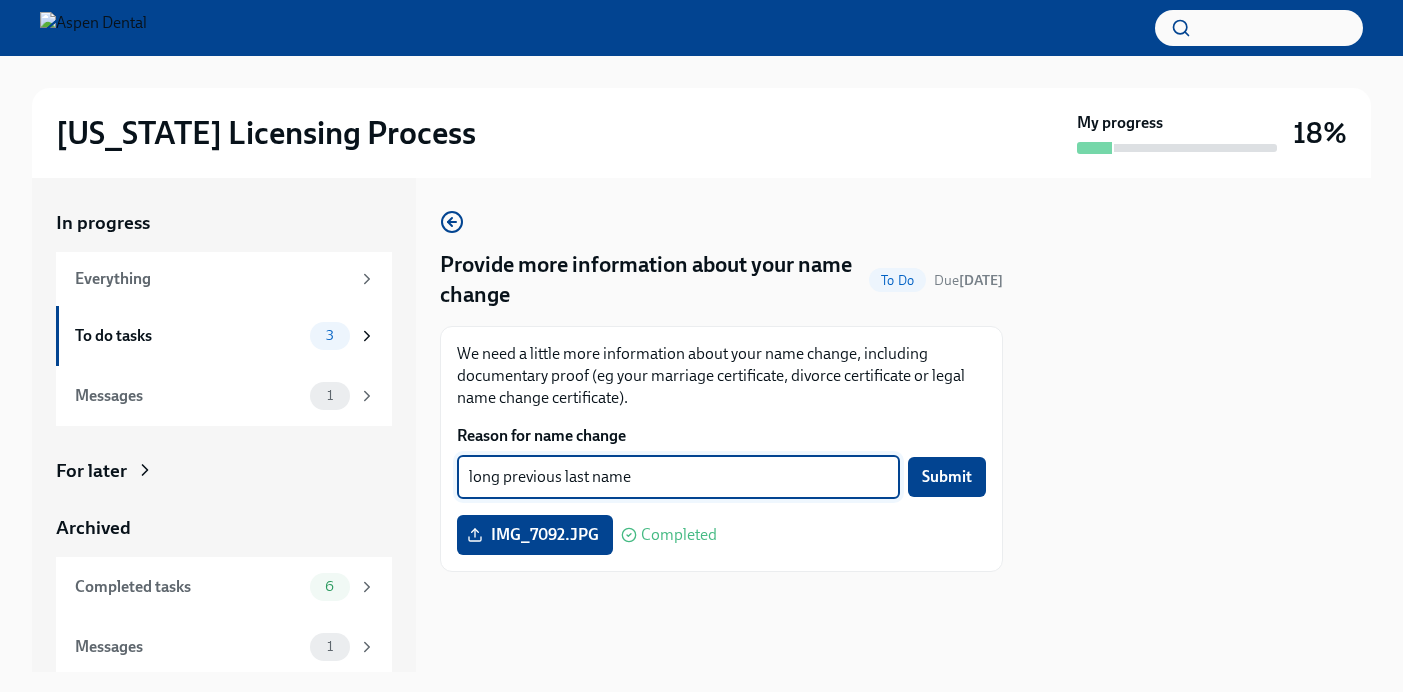 click on "Submit" at bounding box center [947, 477] 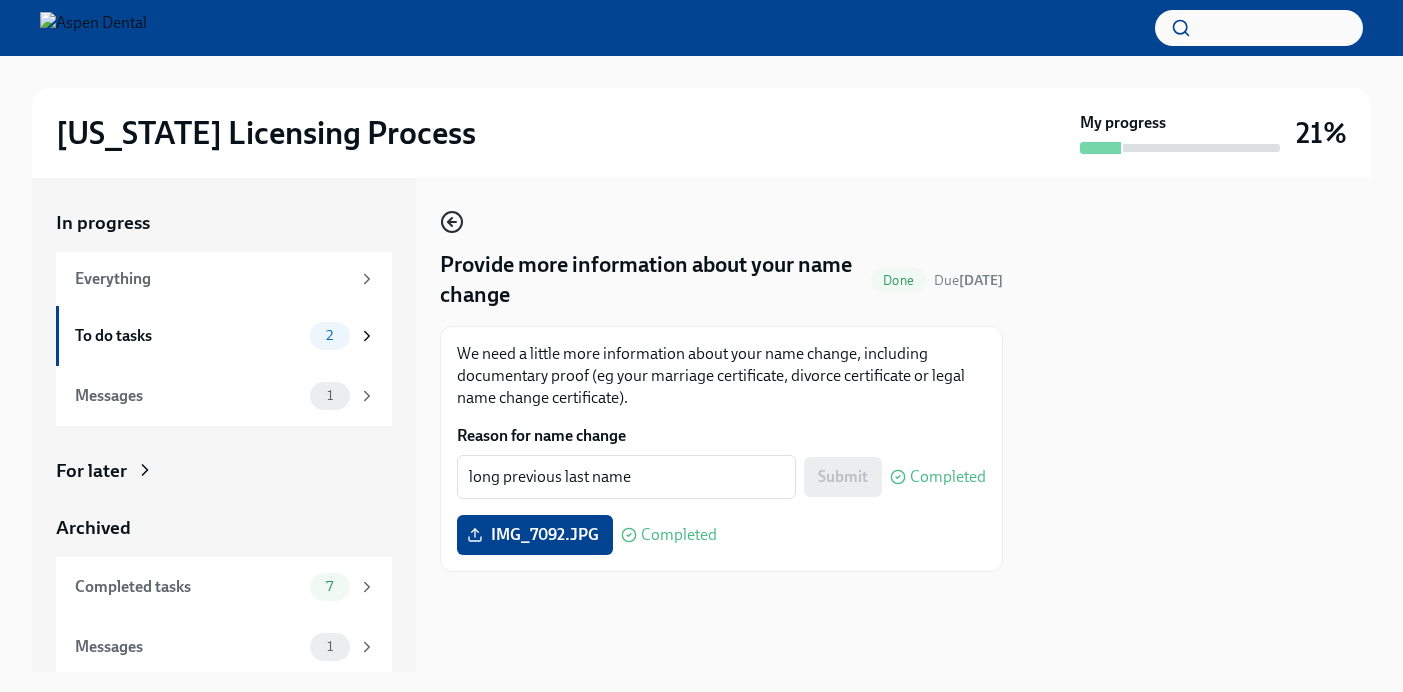 click 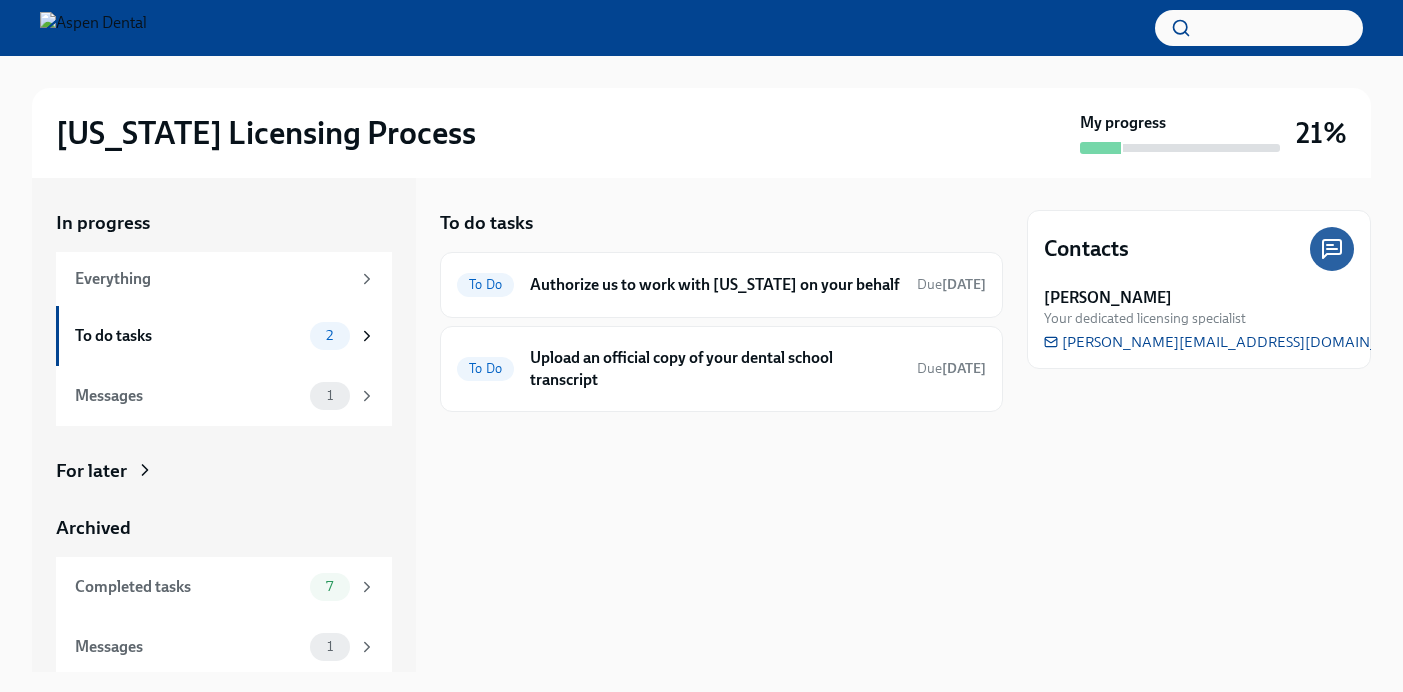 drag, startPoint x: 1338, startPoint y: 341, endPoint x: 1216, endPoint y: 331, distance: 122.40915 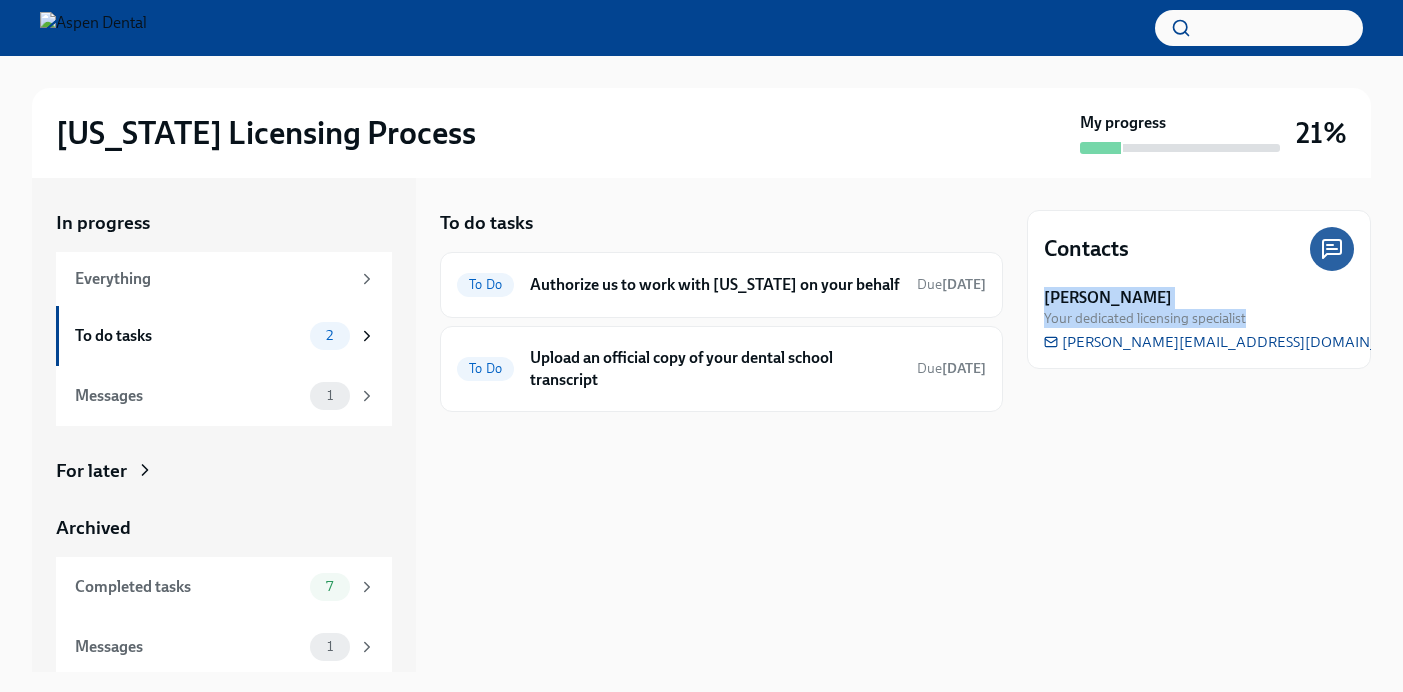 drag, startPoint x: 1039, startPoint y: 293, endPoint x: 1238, endPoint y: 395, distance: 223.61798 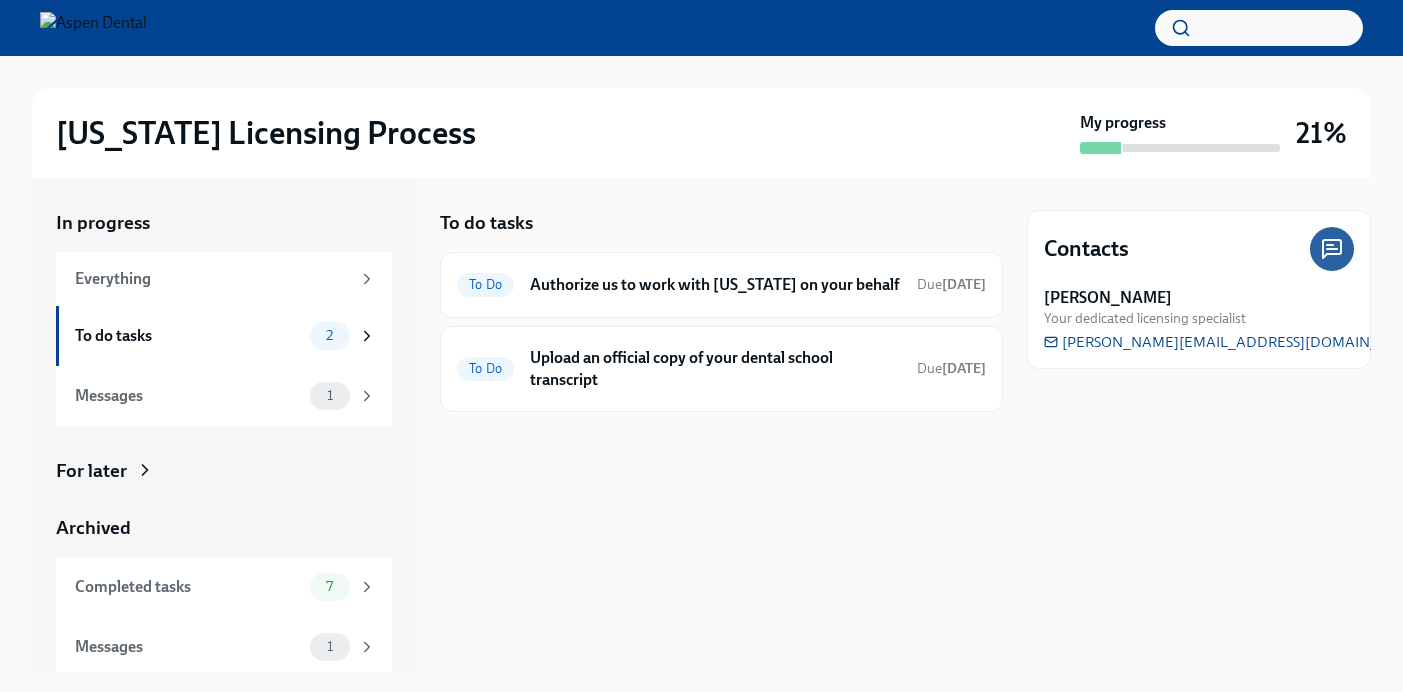 drag, startPoint x: 1331, startPoint y: 372, endPoint x: 1306, endPoint y: 321, distance: 56.797886 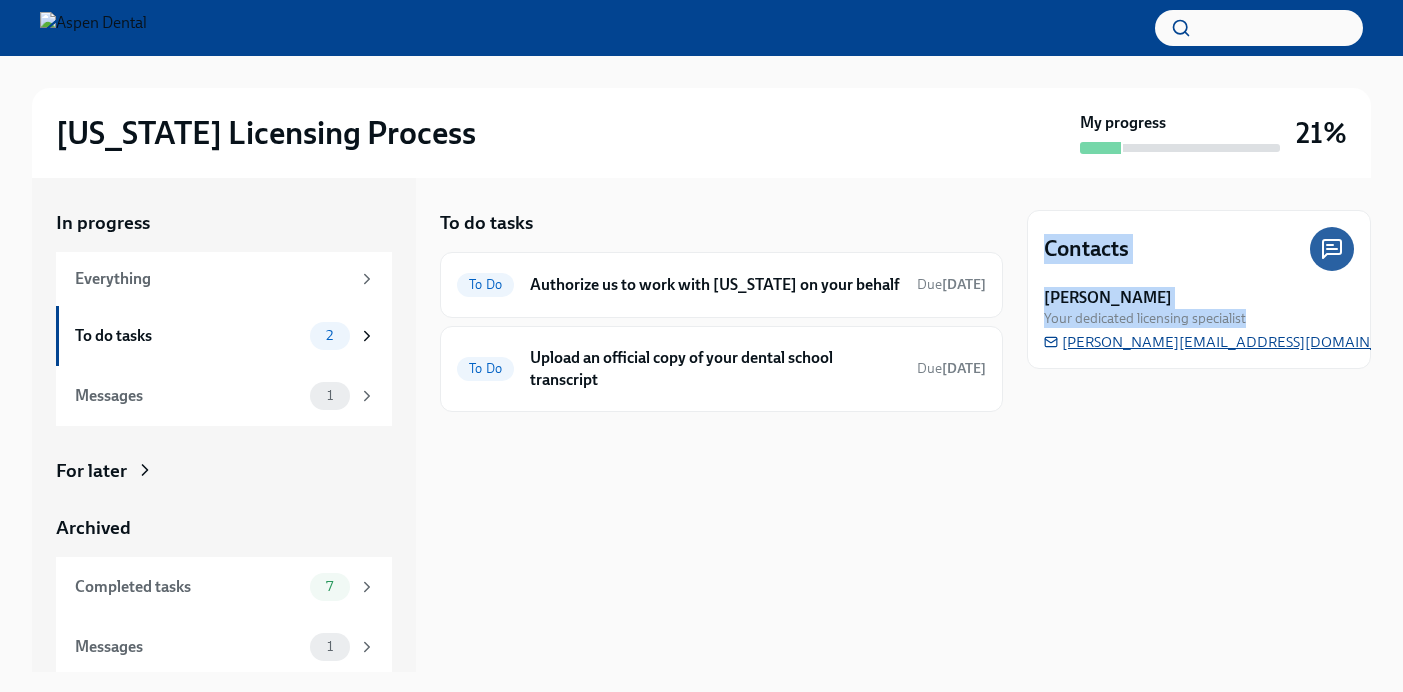 drag, startPoint x: 1046, startPoint y: 244, endPoint x: 1070, endPoint y: 338, distance: 97.015465 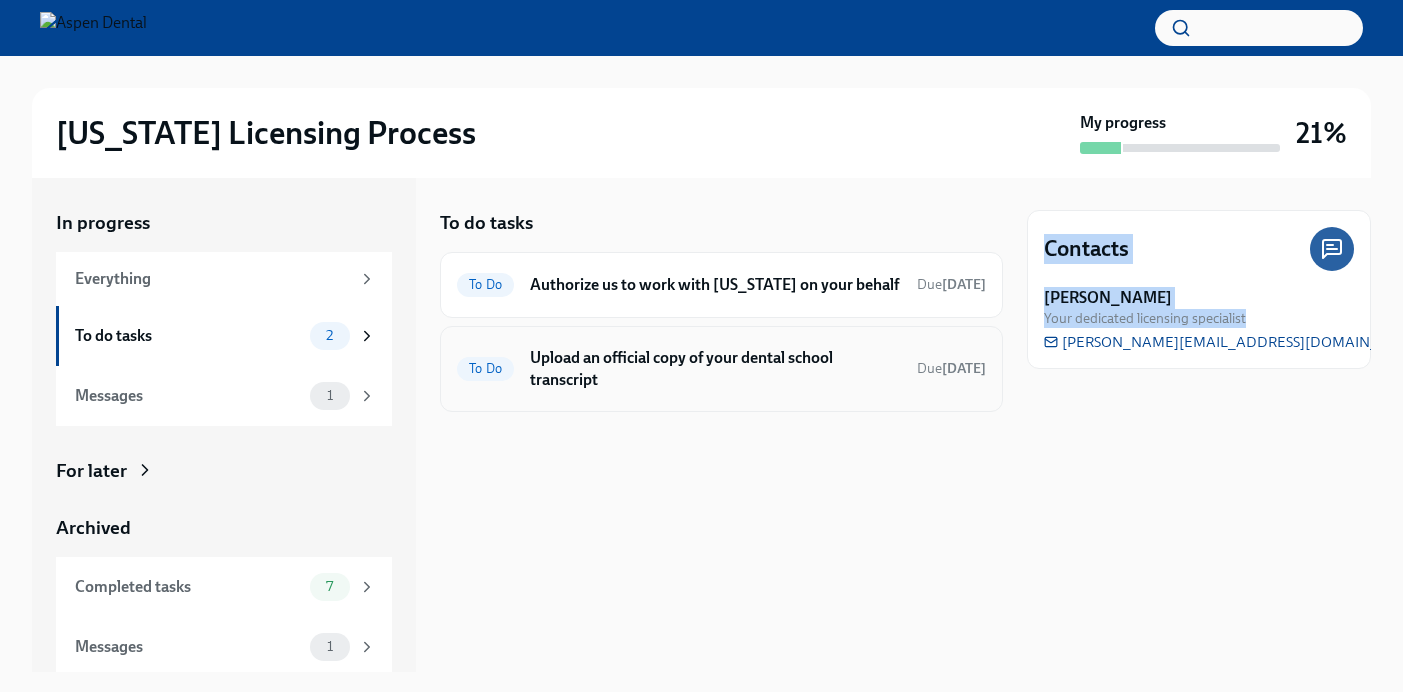 click on "Upload an official copy of your dental school transcript" at bounding box center [715, 369] 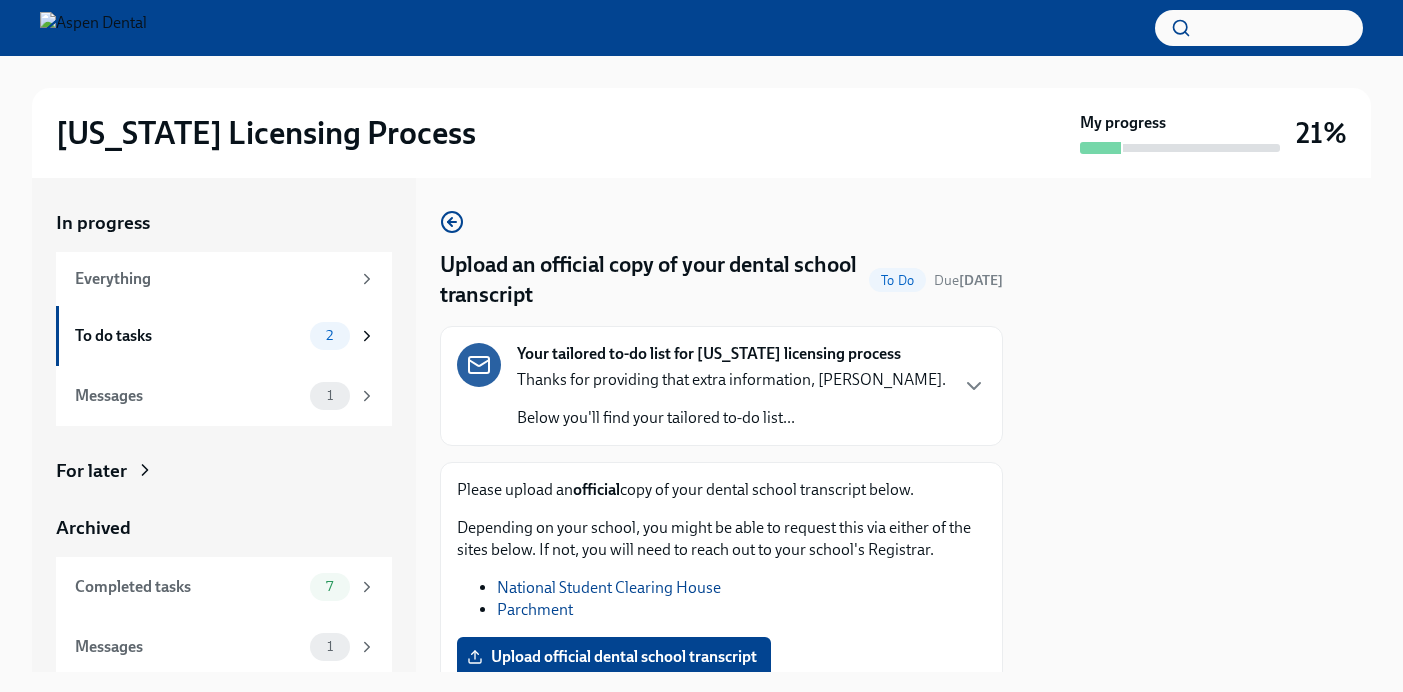 click on "Upload an official copy of your dental school transcript" at bounding box center (650, 280) 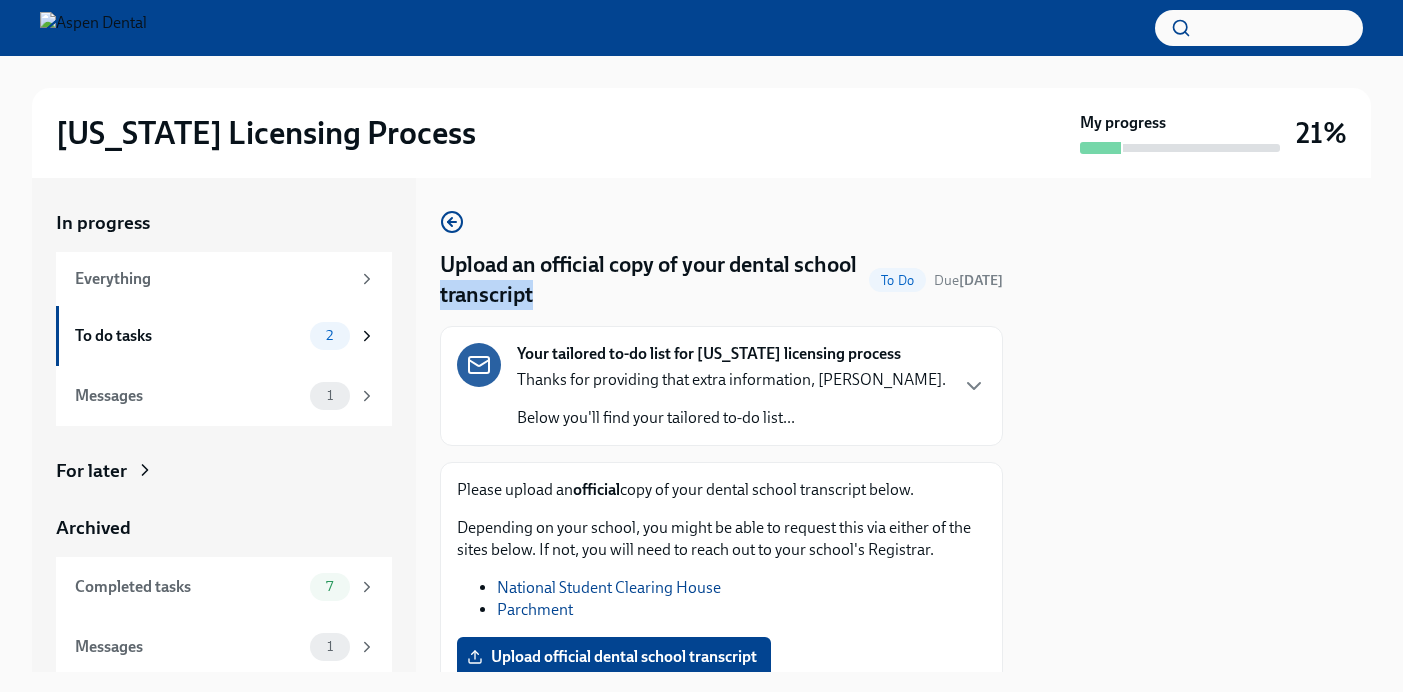 click on "Upload an official copy of your dental school transcript" at bounding box center (650, 280) 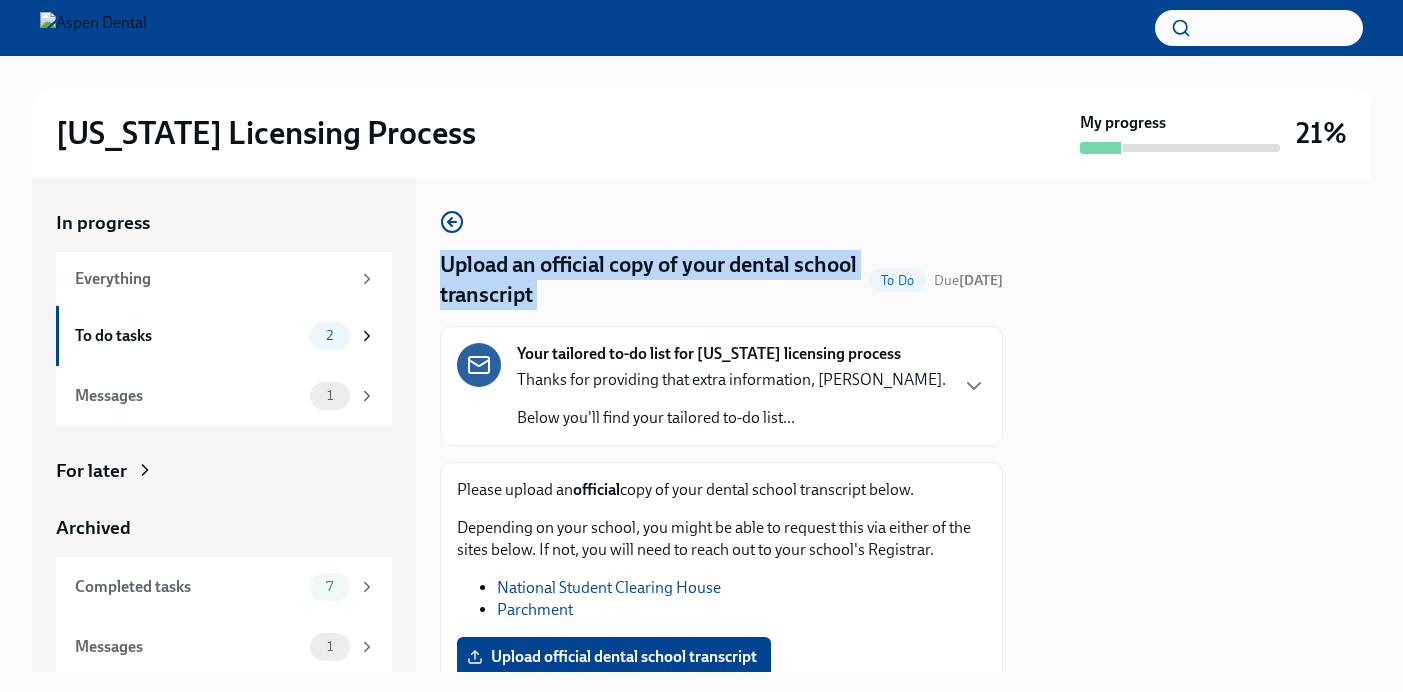 click on "Upload an official copy of your dental school transcript" at bounding box center [650, 280] 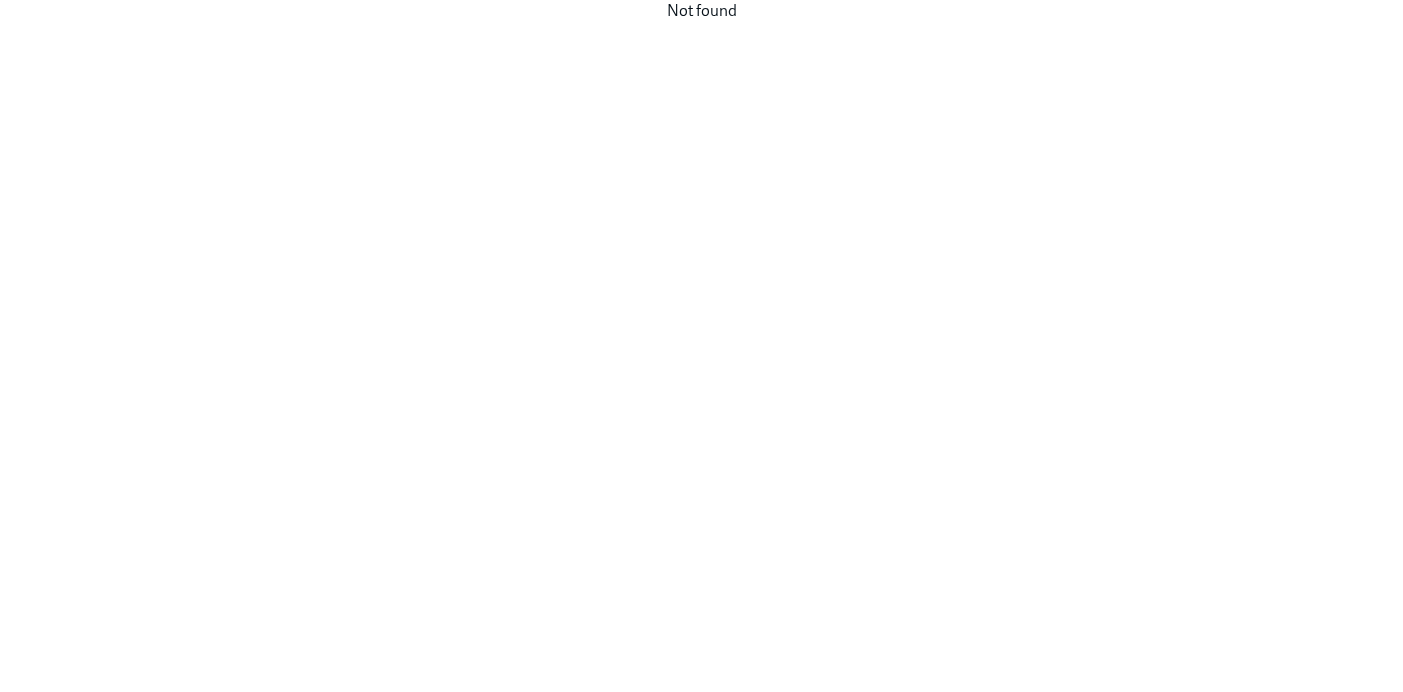 scroll, scrollTop: 0, scrollLeft: 0, axis: both 